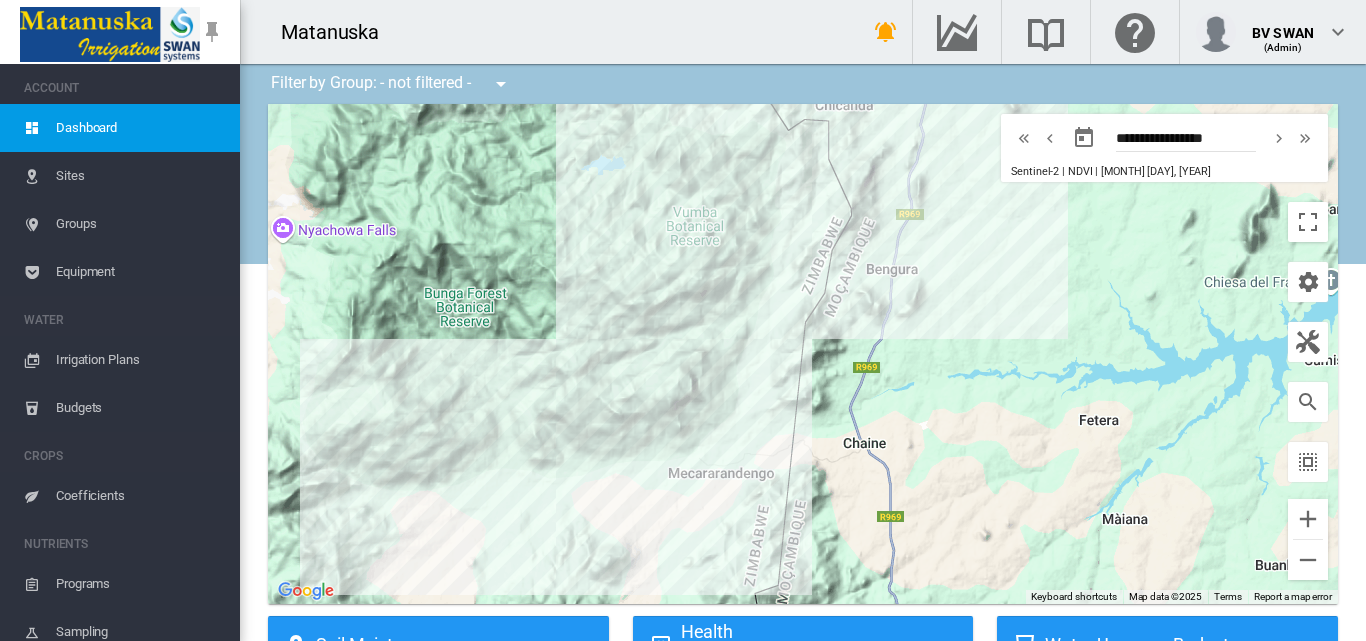 scroll, scrollTop: 0, scrollLeft: 0, axis: both 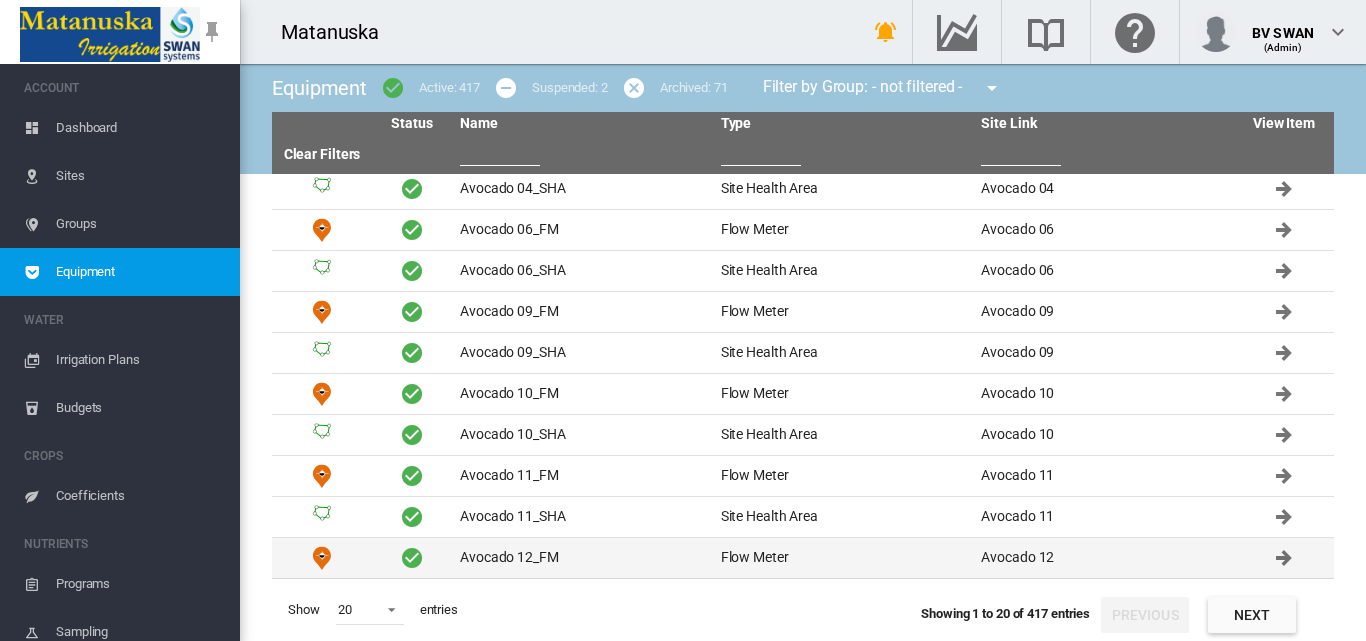 click on "Avocado 12_FM" at bounding box center [582, 558] 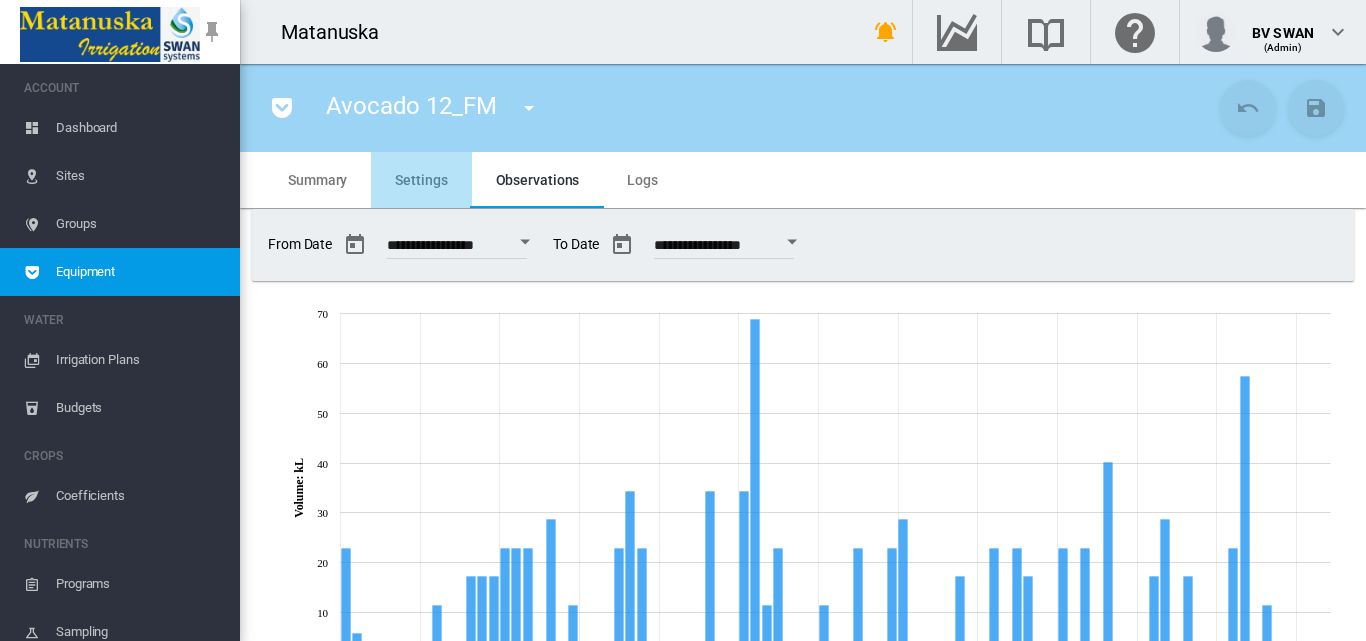 click on "Settings" at bounding box center (421, 180) 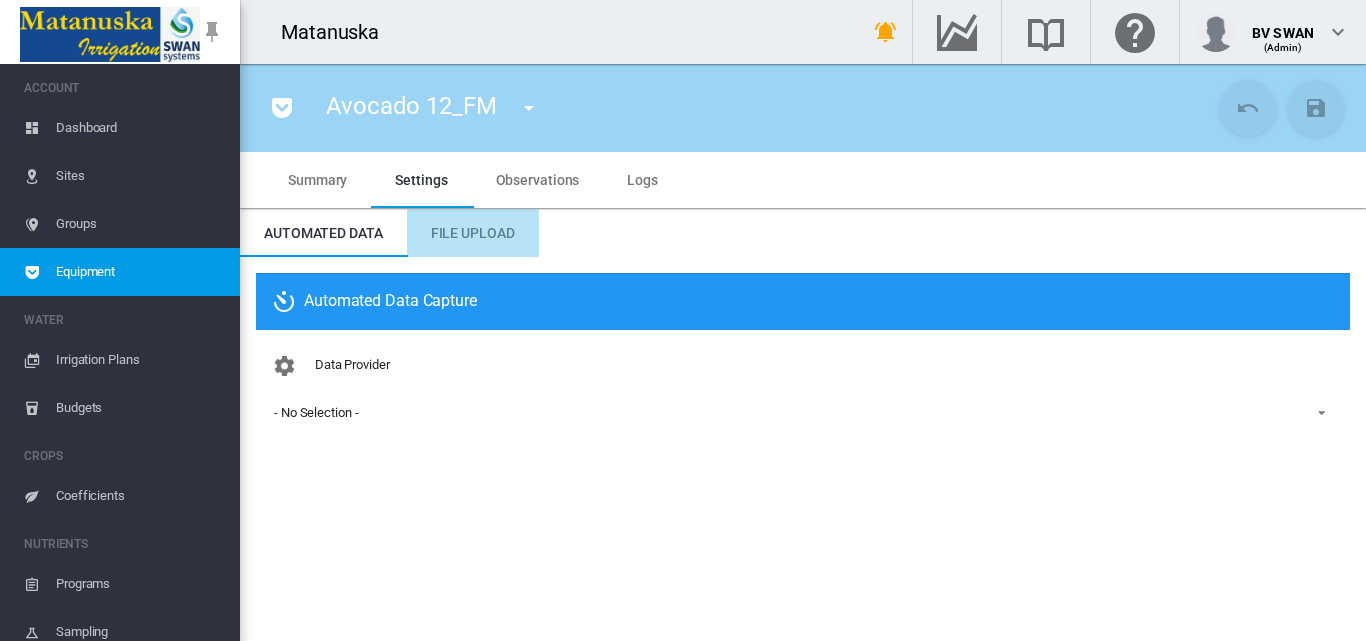 click on "File Upload" at bounding box center [473, 233] 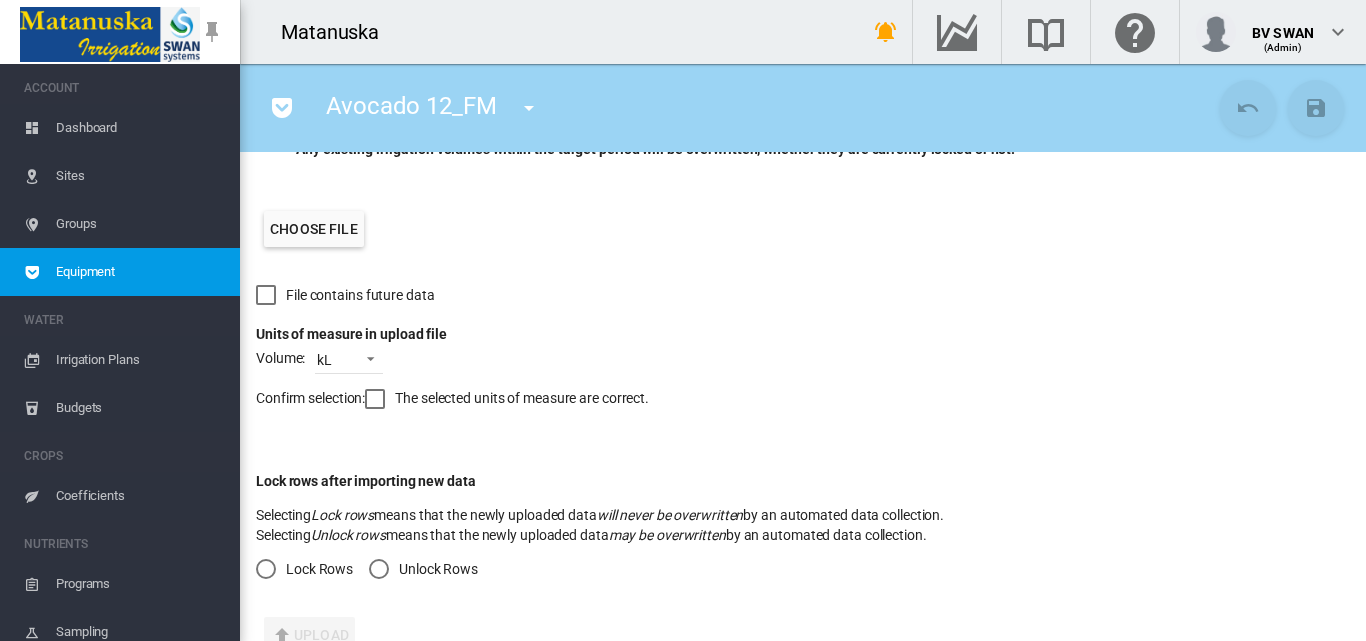 scroll, scrollTop: 406, scrollLeft: 0, axis: vertical 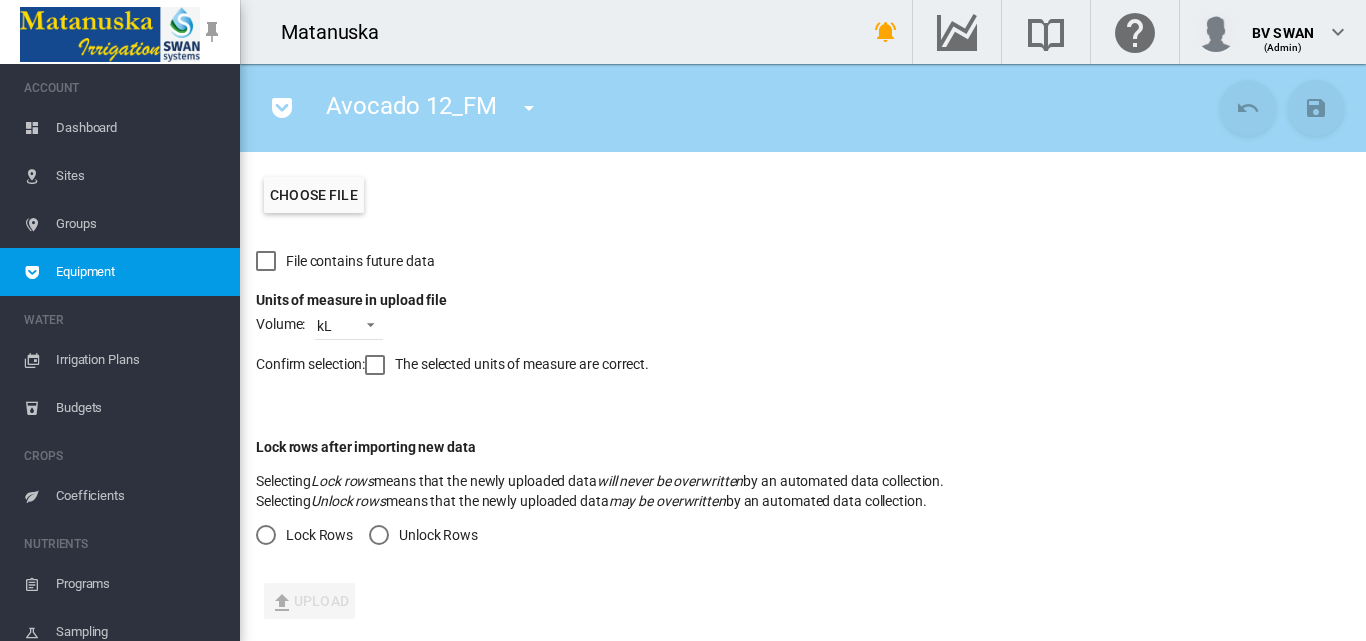 click at bounding box center [379, 535] 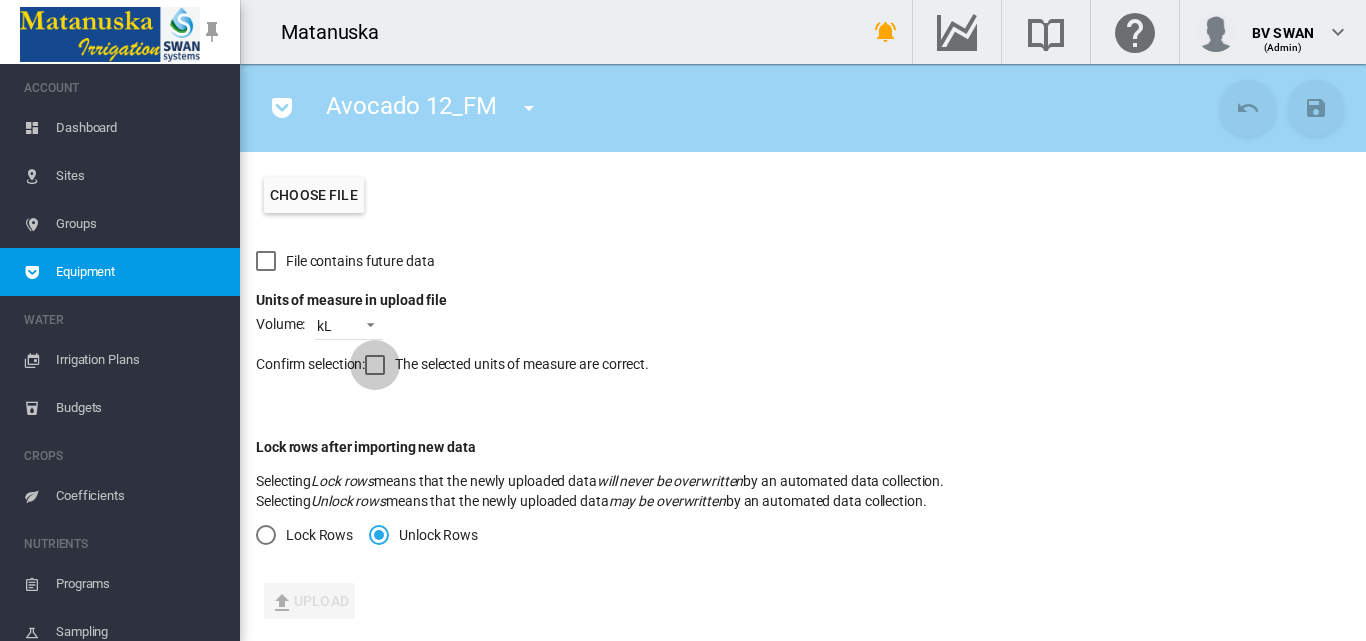 click at bounding box center (375, 365) 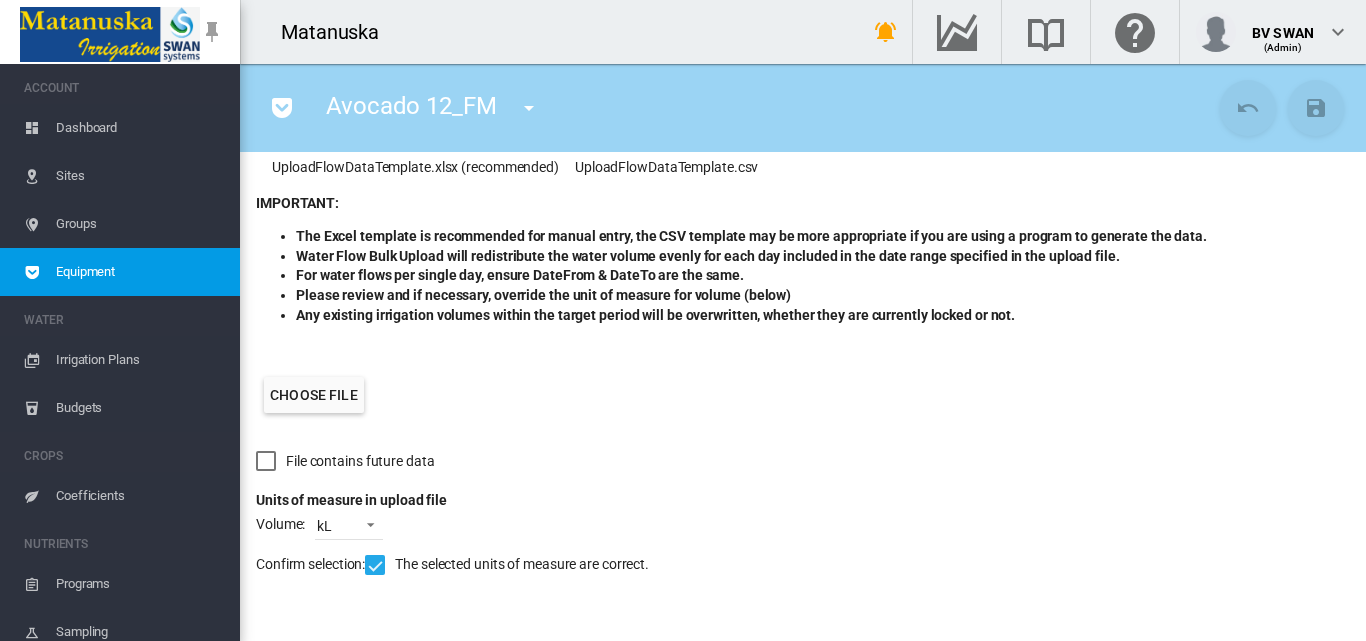 scroll, scrollTop: 406, scrollLeft: 0, axis: vertical 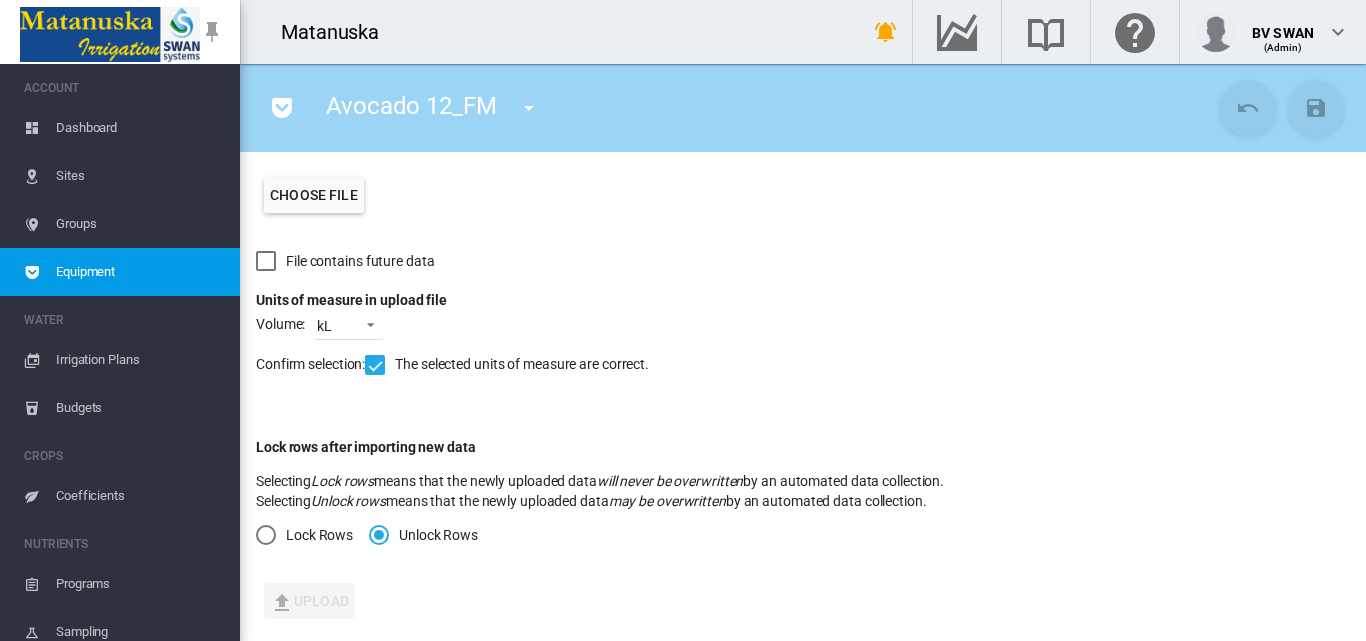 click on "Choose file" at bounding box center (314, 195) 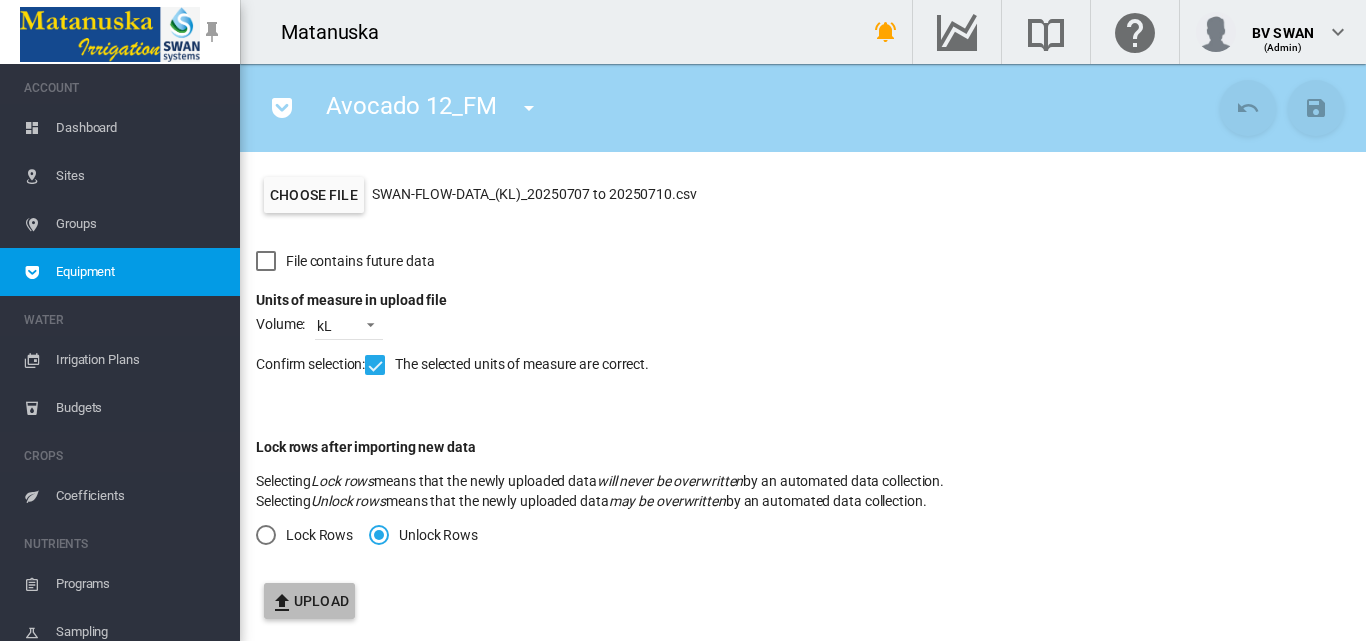 click on "Upload" at bounding box center (309, 601) 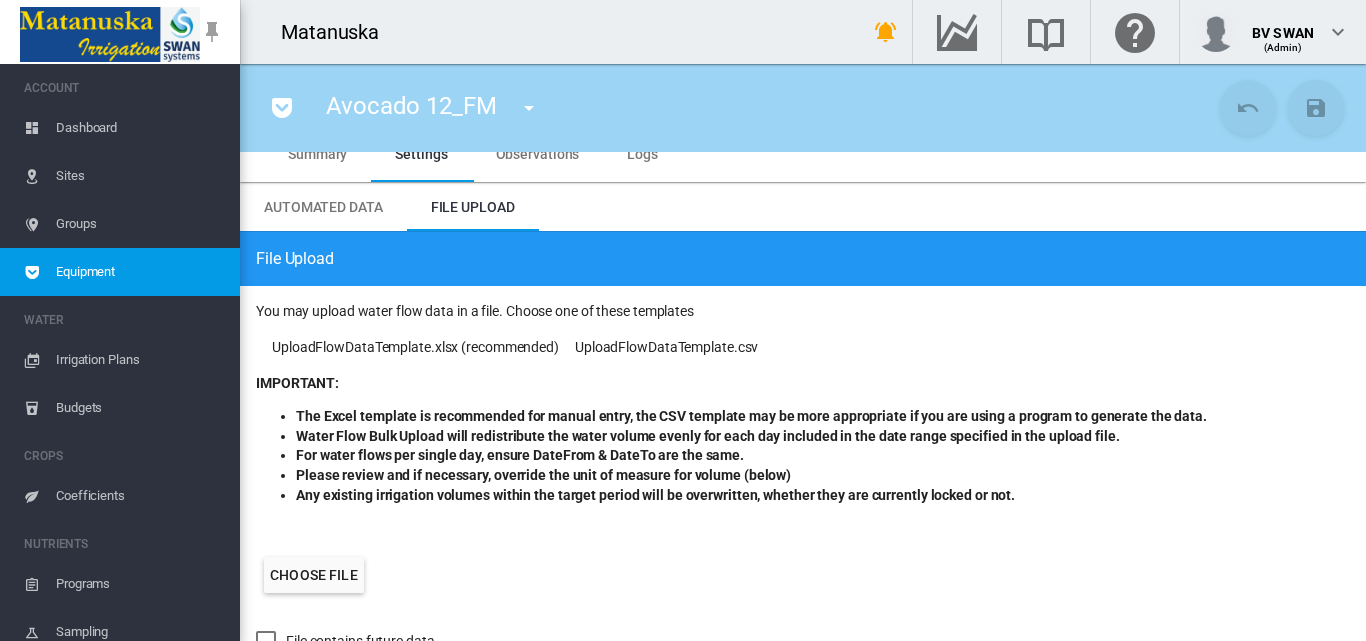 scroll, scrollTop: 6, scrollLeft: 0, axis: vertical 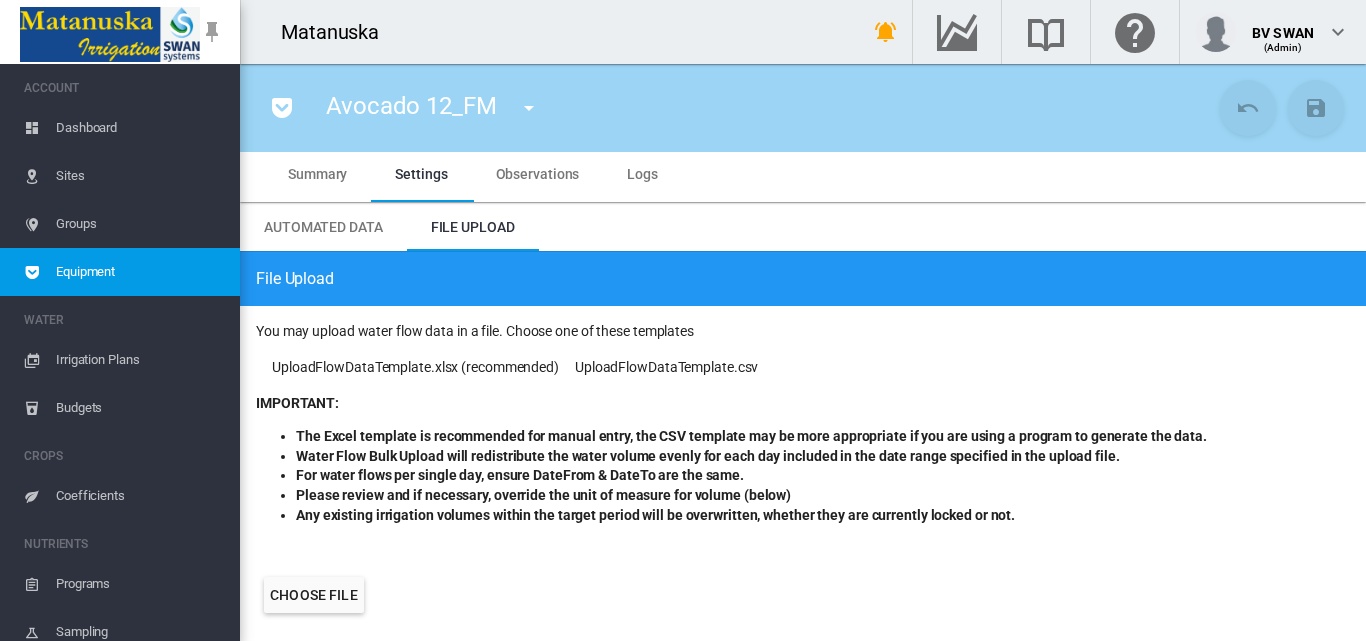 click on "Dashboard" at bounding box center [140, 128] 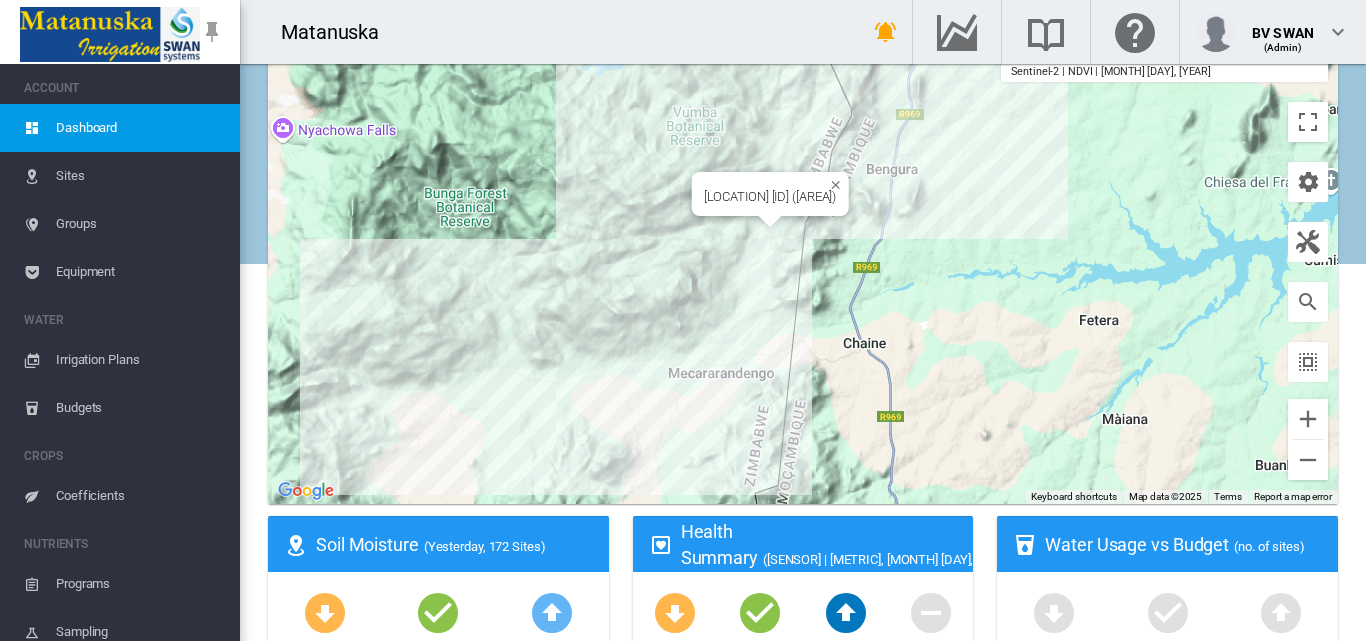 scroll, scrollTop: 200, scrollLeft: 0, axis: vertical 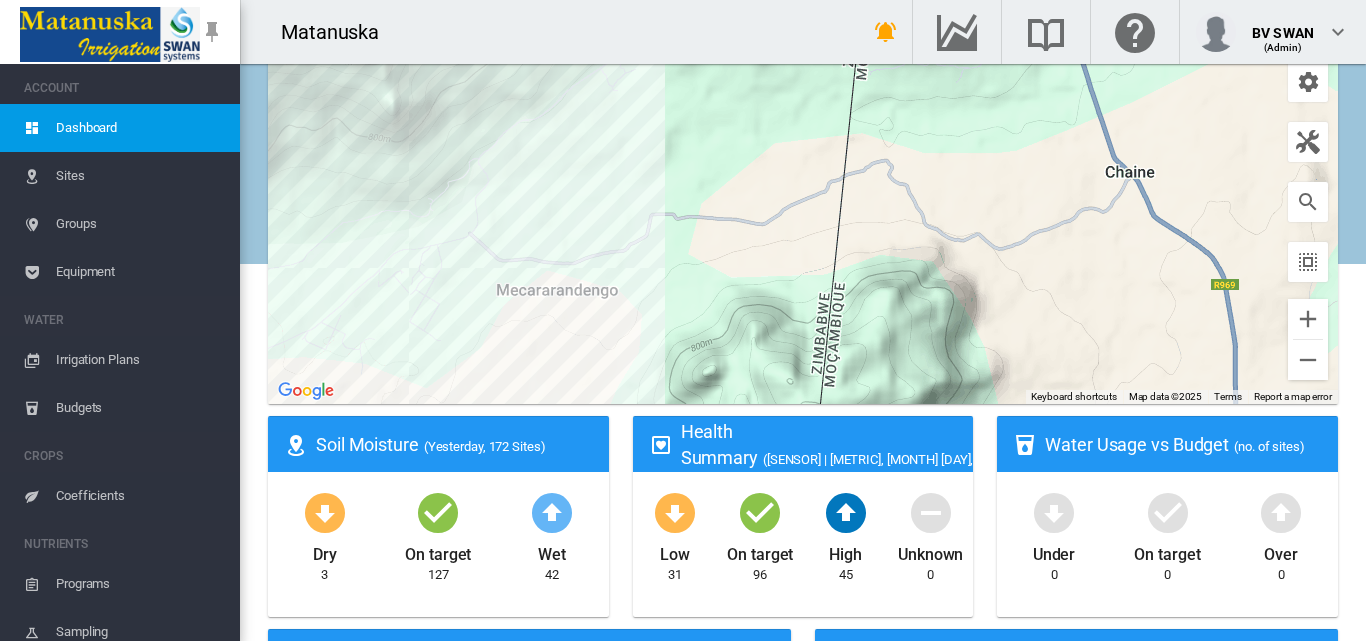 drag, startPoint x: 677, startPoint y: 201, endPoint x: 702, endPoint y: 387, distance: 187.67259 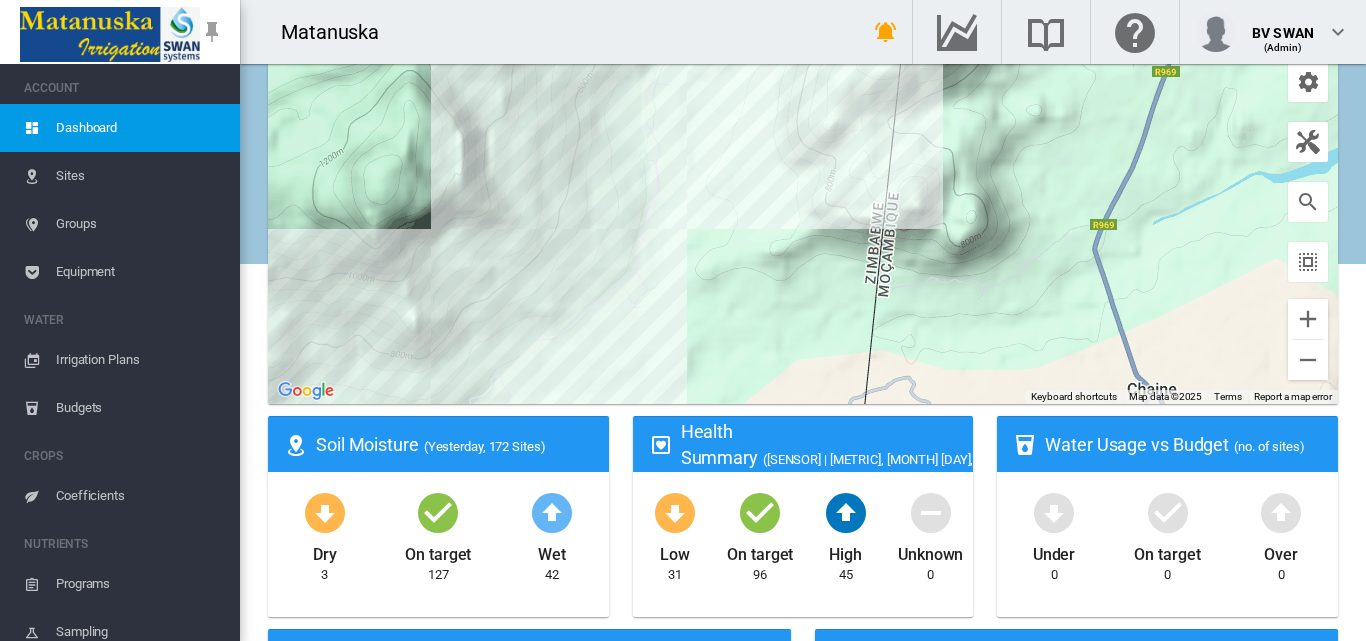 drag, startPoint x: 730, startPoint y: 271, endPoint x: 719, endPoint y: 369, distance: 98.61542 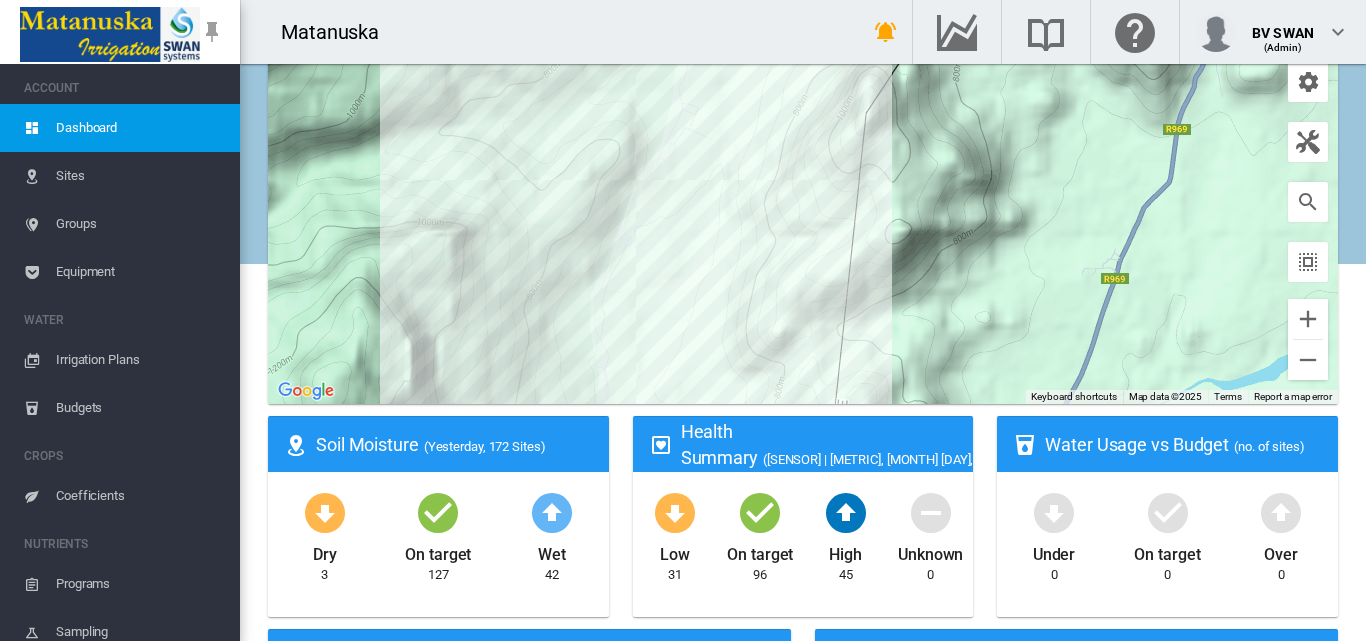drag, startPoint x: 722, startPoint y: 347, endPoint x: 758, endPoint y: 378, distance: 47.507893 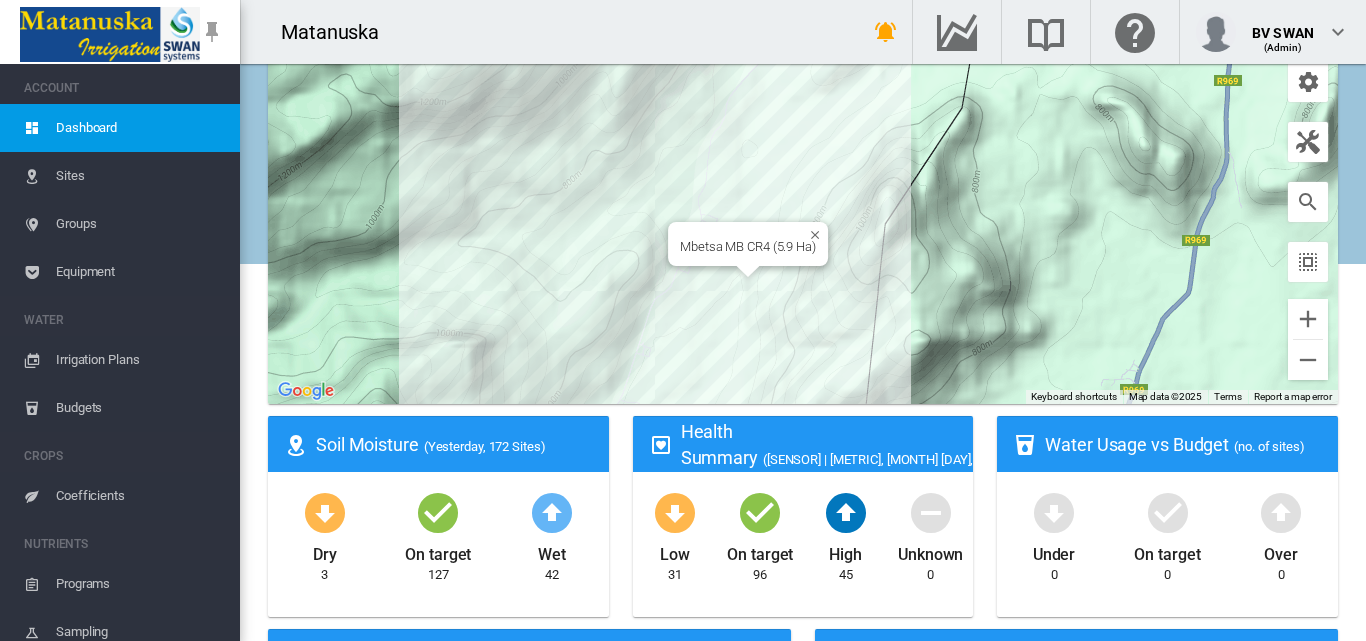 drag, startPoint x: 731, startPoint y: 356, endPoint x: 736, endPoint y: 373, distance: 17.720045 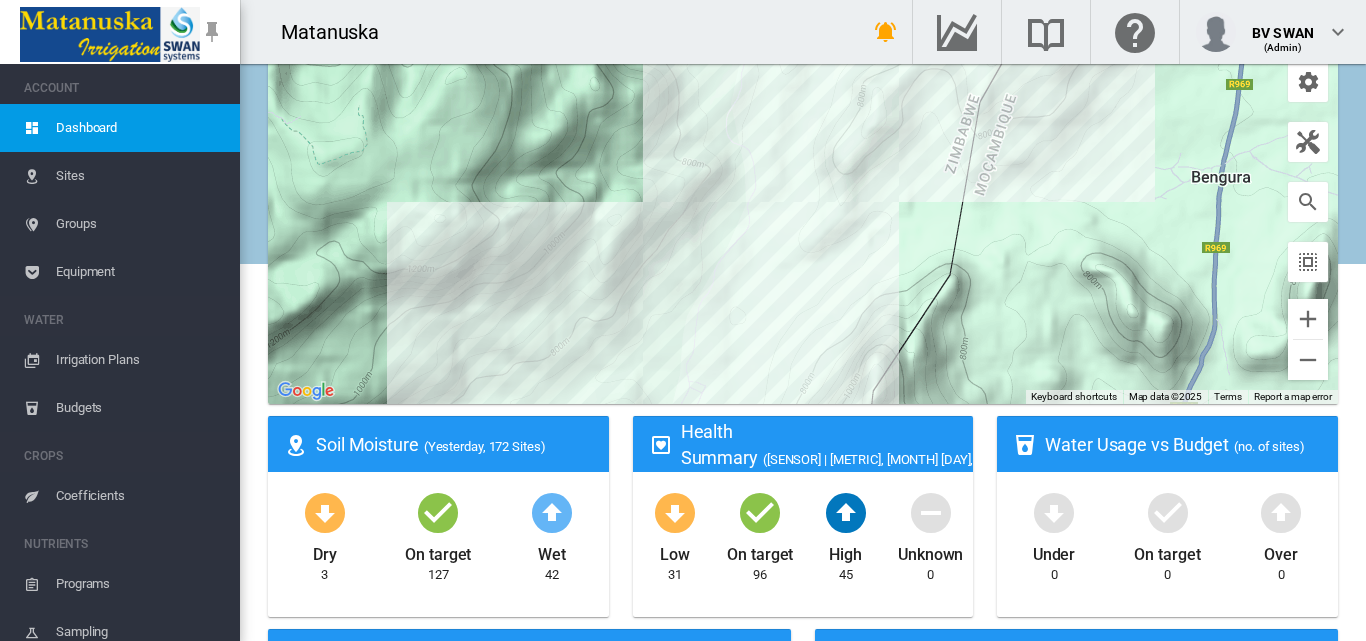 drag, startPoint x: 728, startPoint y: 325, endPoint x: 746, endPoint y: 359, distance: 38.470768 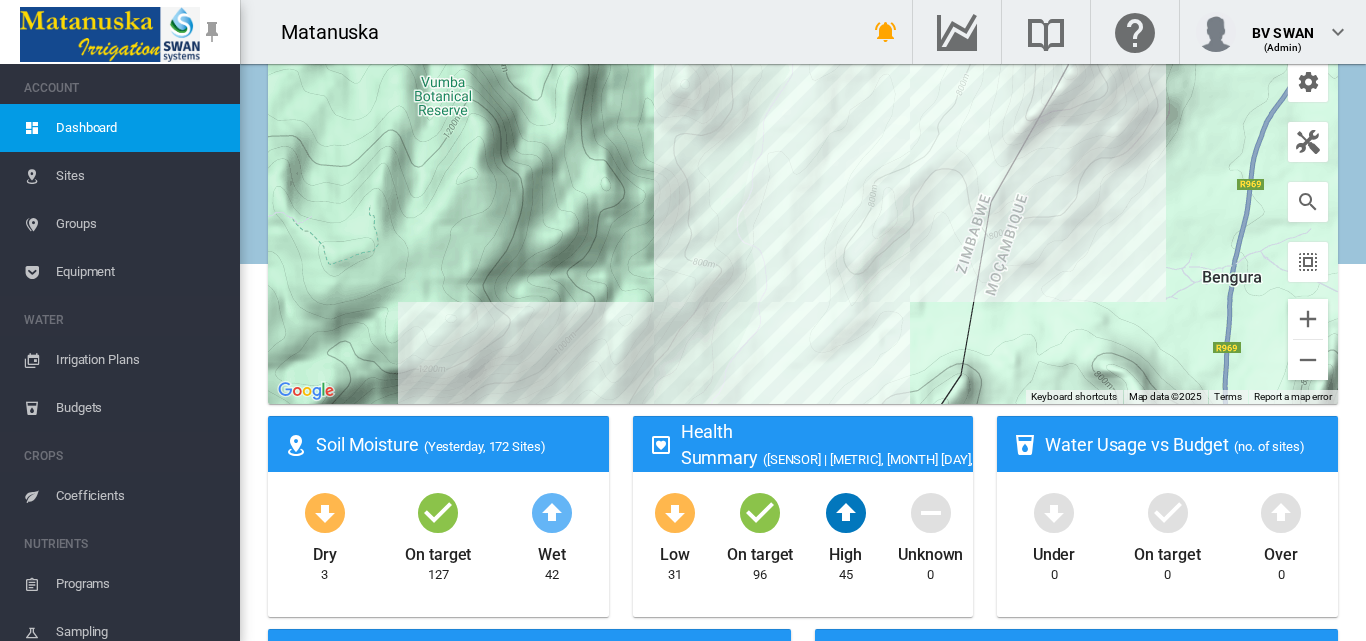 click on "To navigate, press the arrow keys." at bounding box center (803, 154) 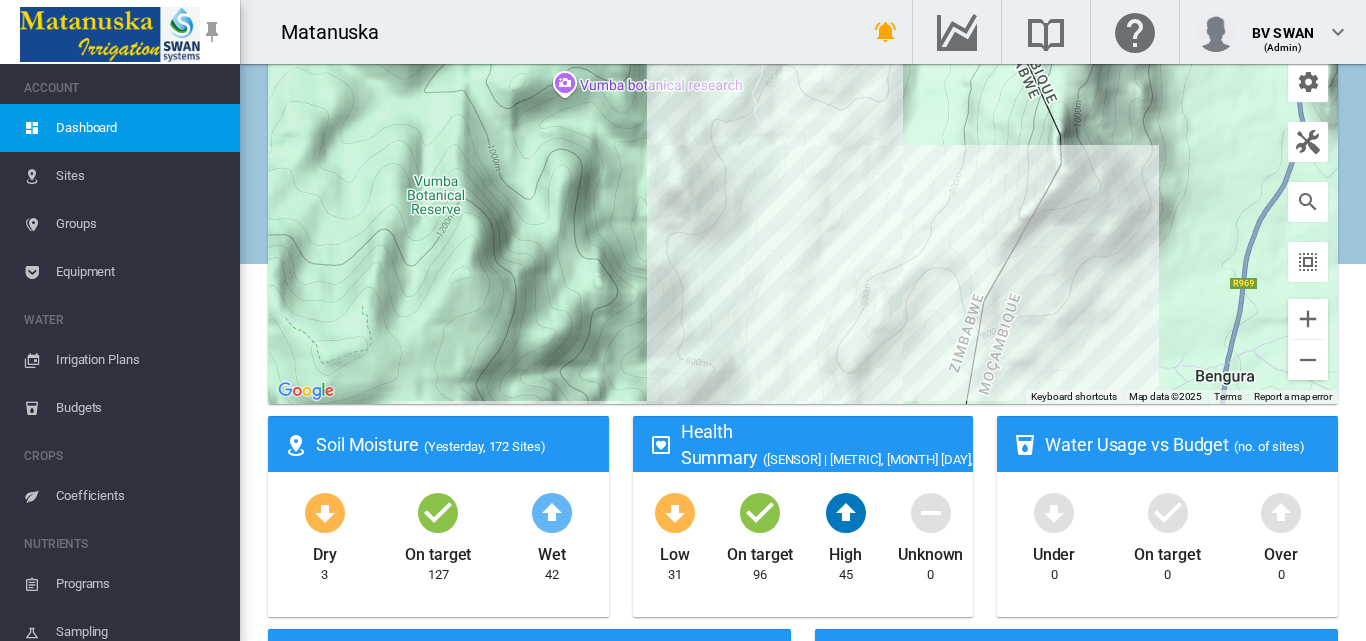 drag, startPoint x: 748, startPoint y: 343, endPoint x: 759, endPoint y: 342, distance: 11.045361 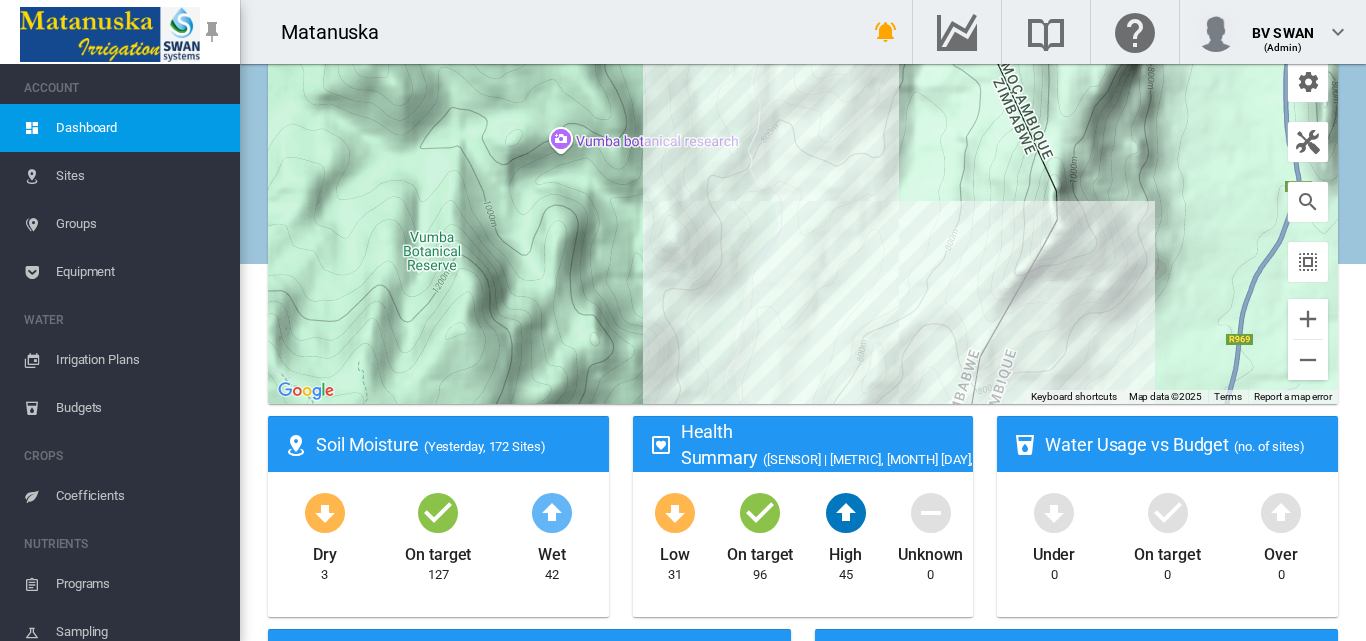 drag, startPoint x: 770, startPoint y: 311, endPoint x: 767, endPoint y: 335, distance: 24.186773 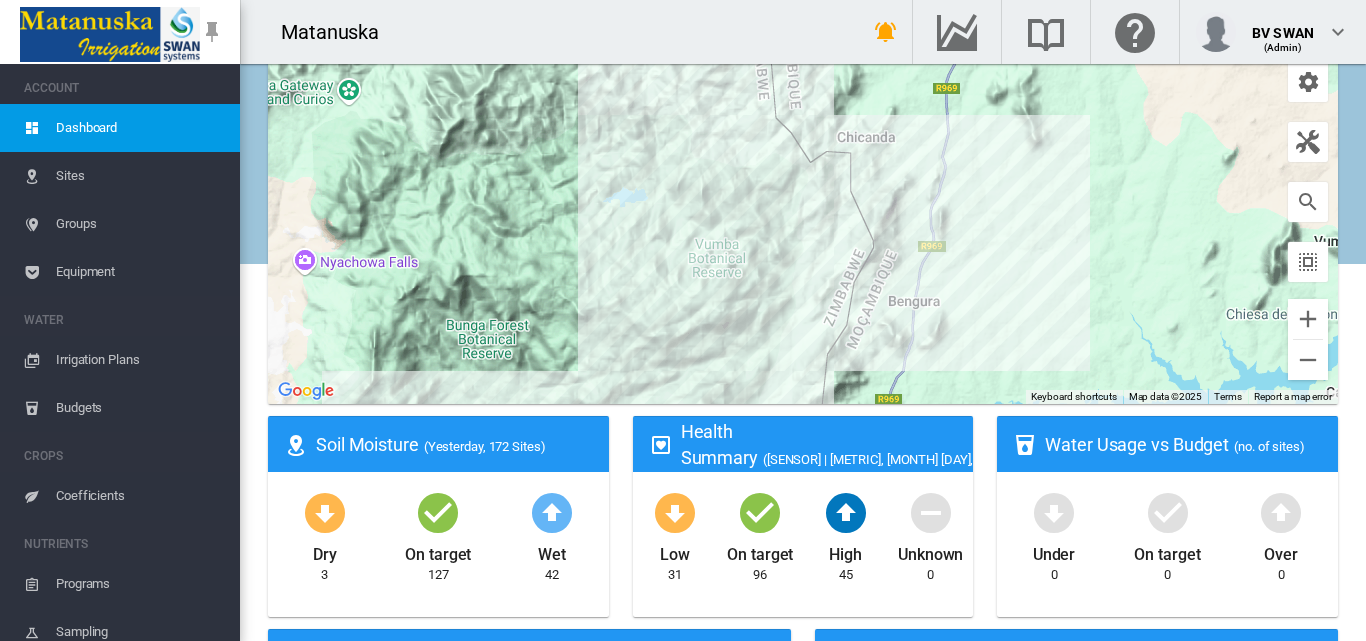 click on "Sites" at bounding box center (140, 176) 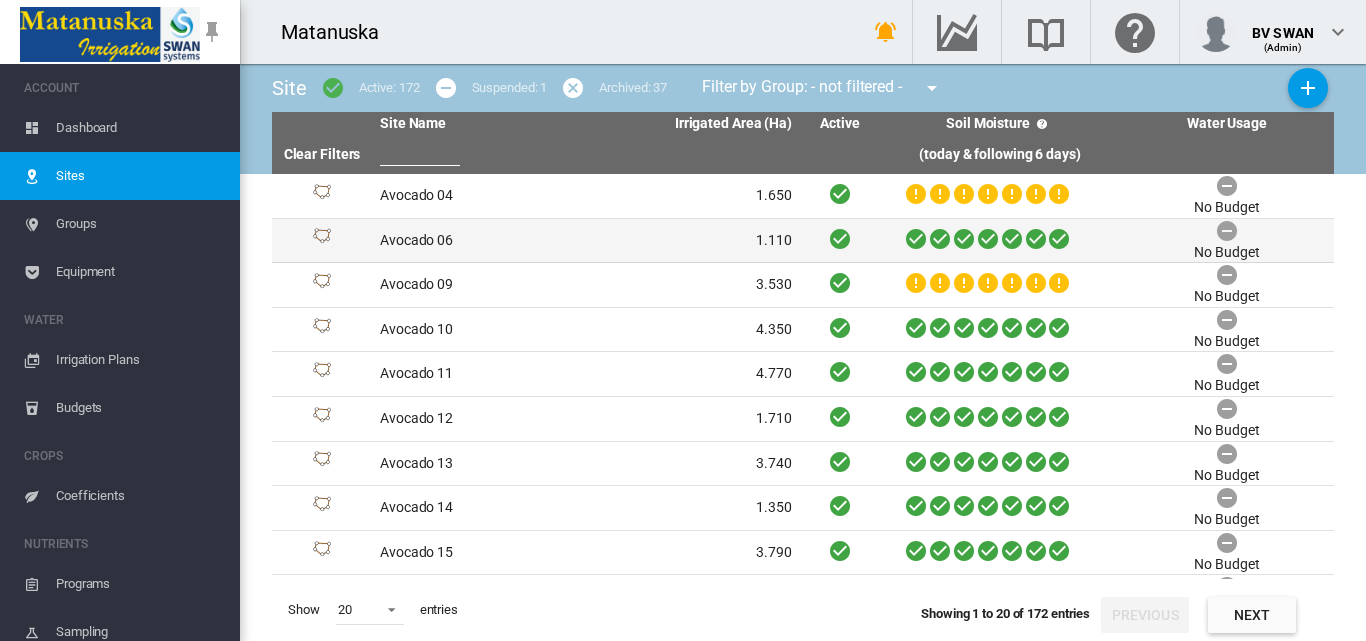 click on "Avocado 06" at bounding box center (479, 241) 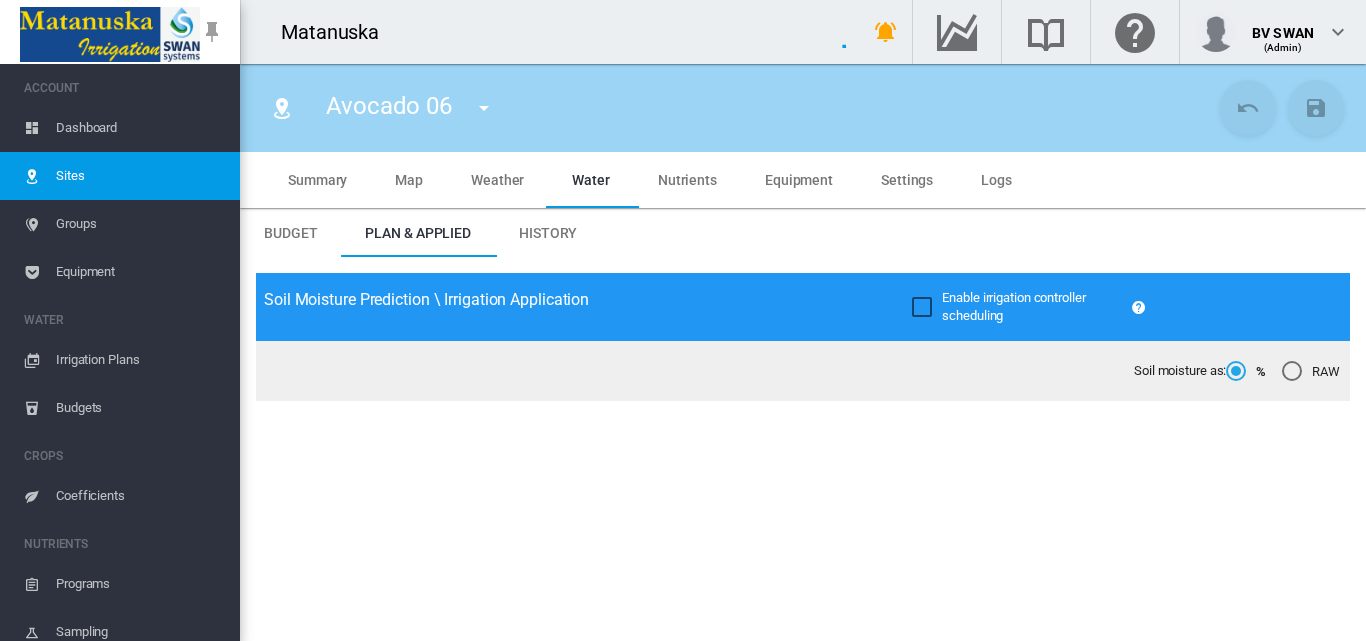 type on "**********" 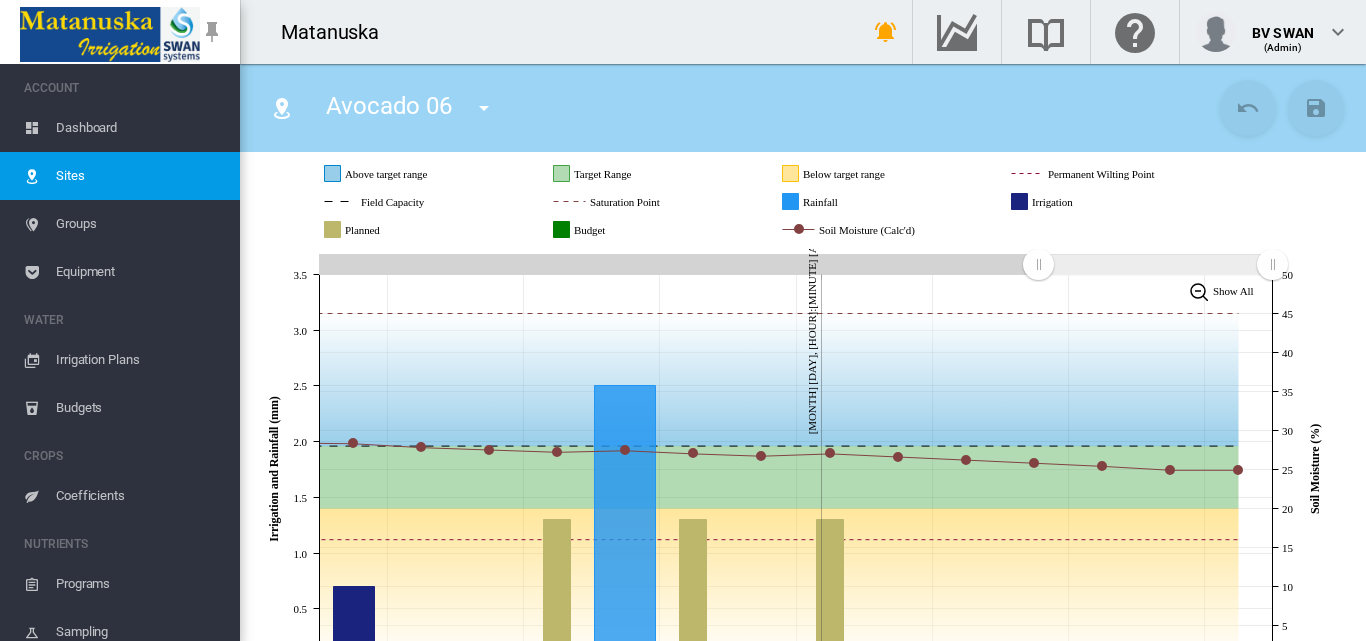 scroll, scrollTop: 400, scrollLeft: 0, axis: vertical 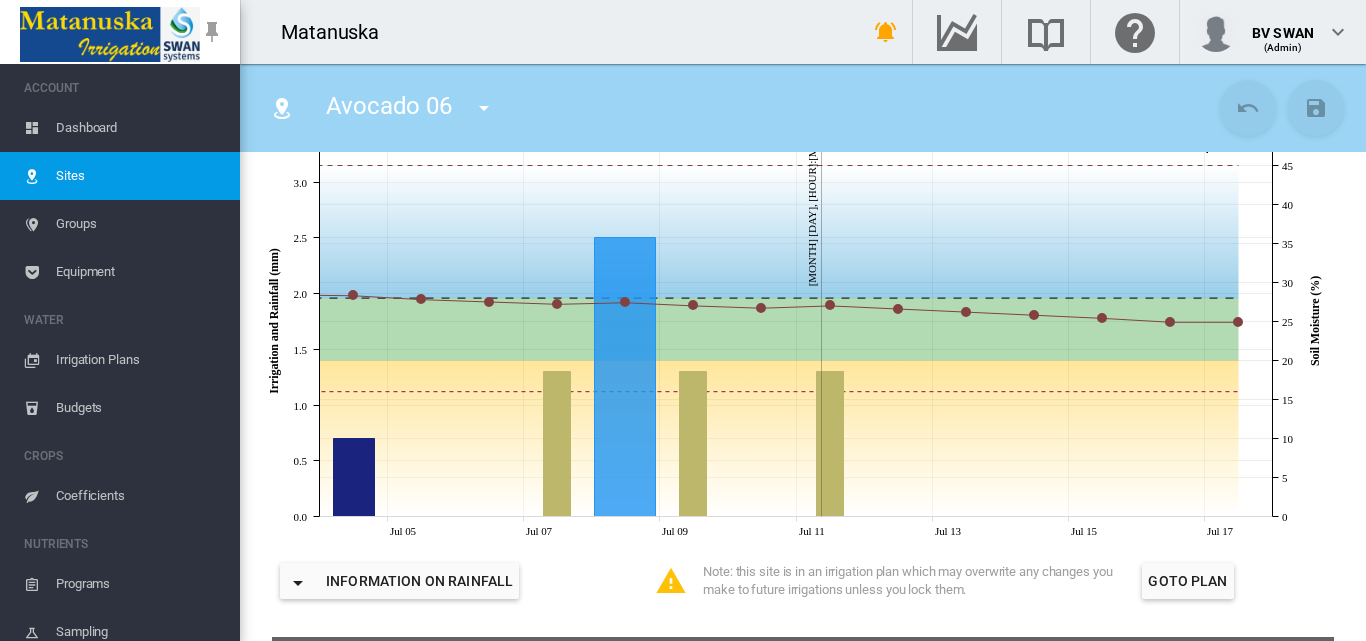 click at bounding box center (484, 108) 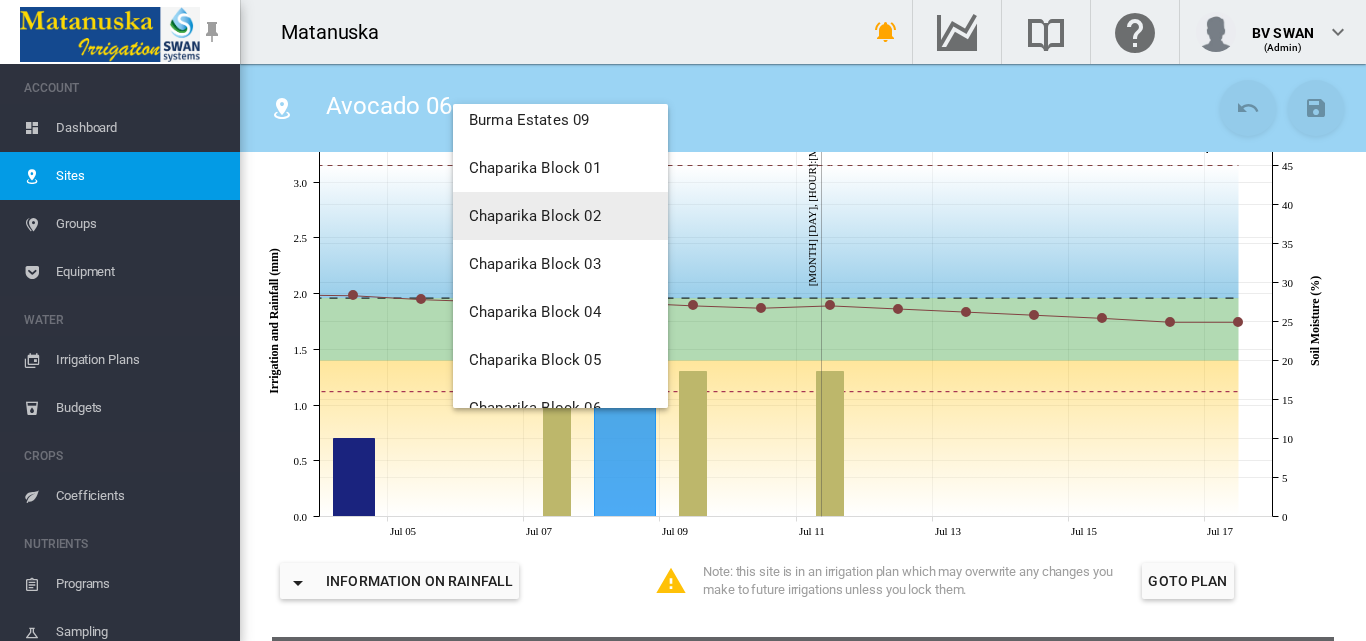 scroll, scrollTop: 1400, scrollLeft: 0, axis: vertical 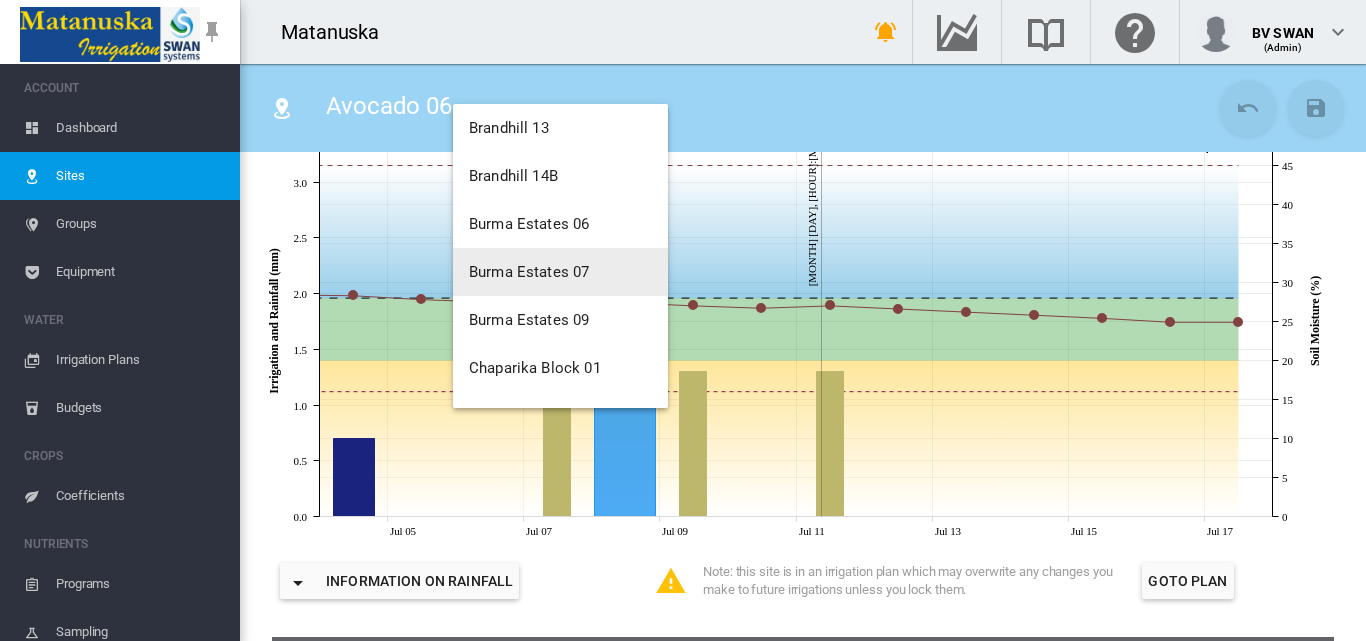 click on "Burma Estates 07" at bounding box center (529, 272) 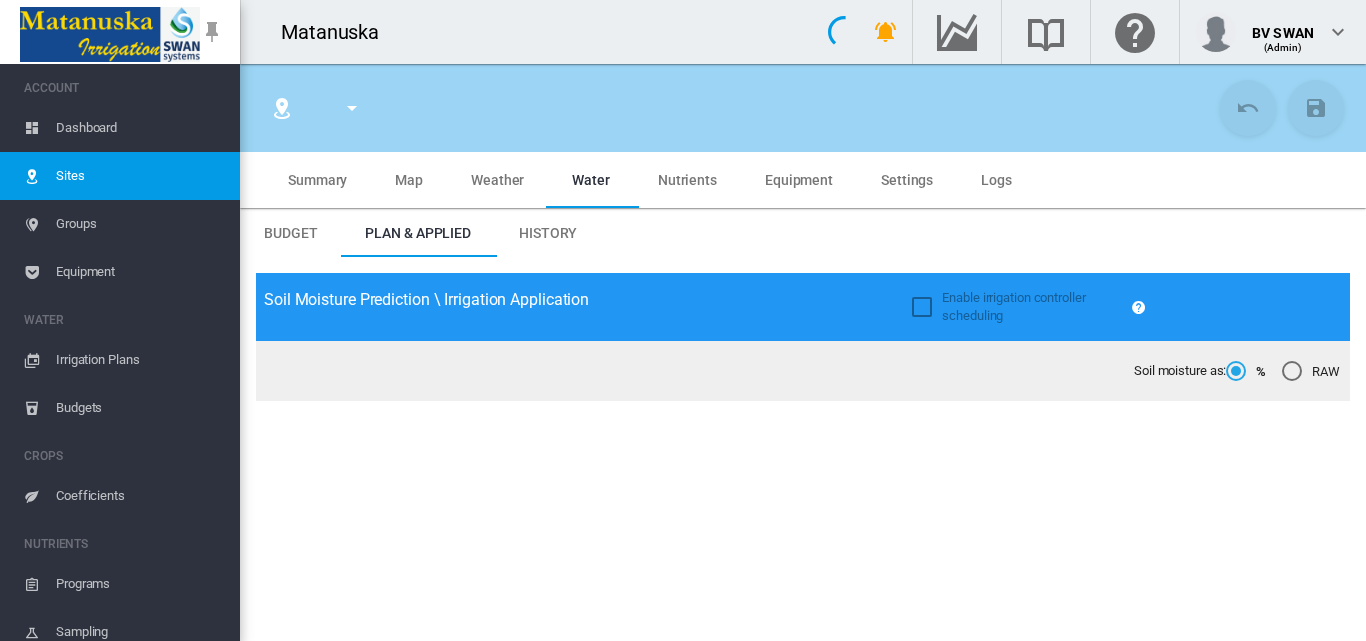 type on "*****" 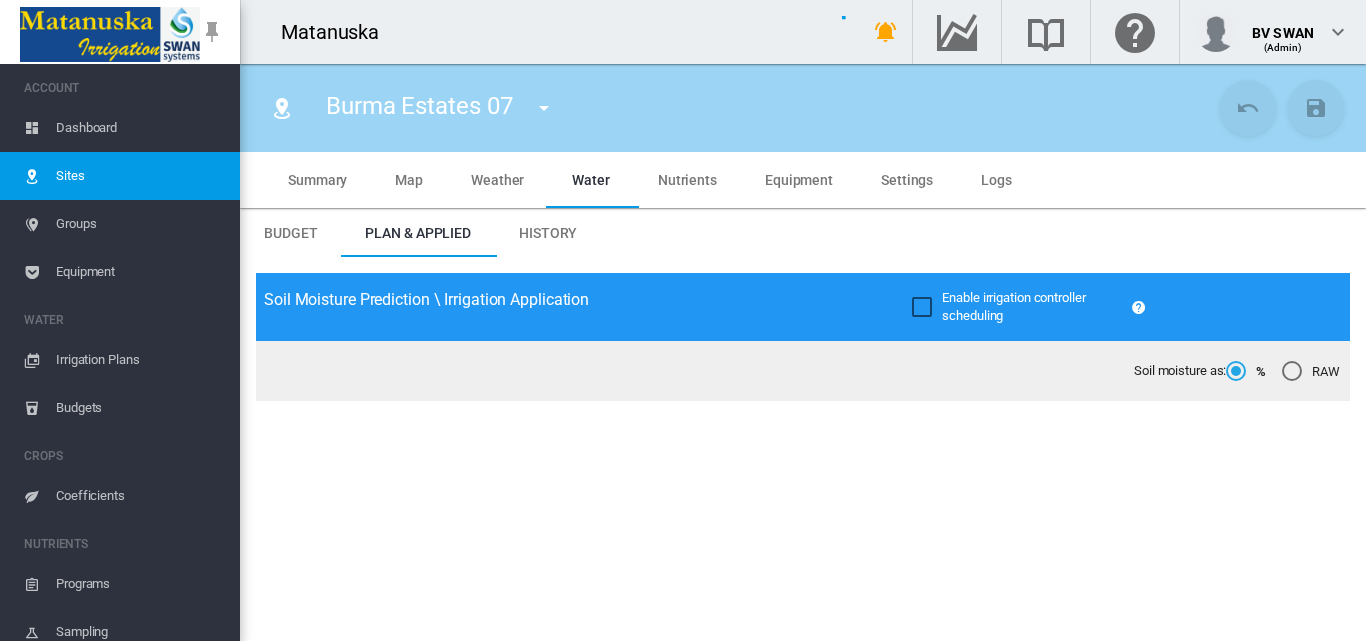 type on "**********" 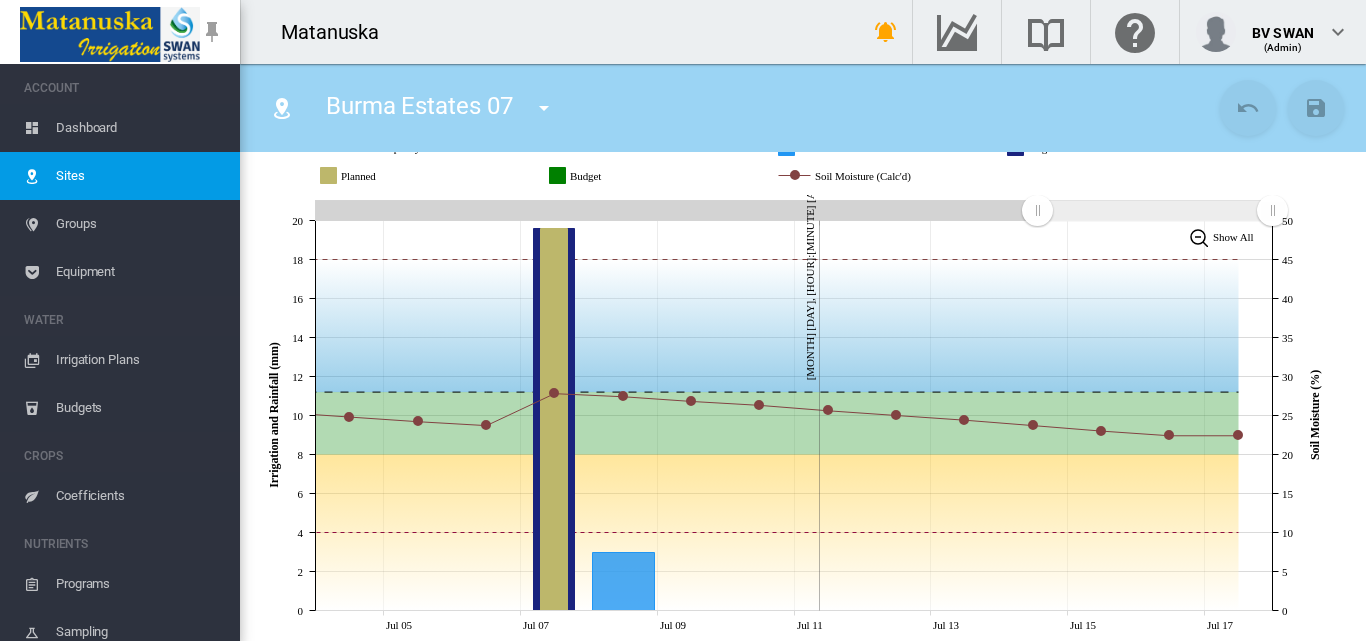 scroll, scrollTop: 400, scrollLeft: 0, axis: vertical 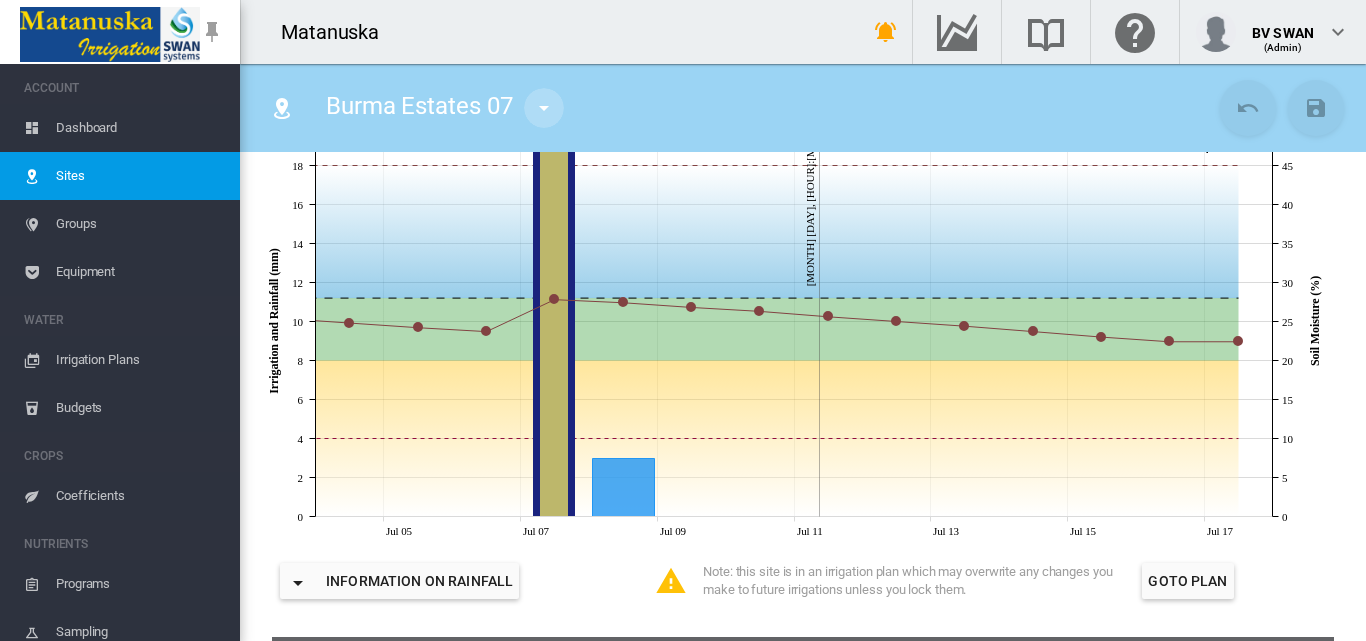 click at bounding box center (544, 108) 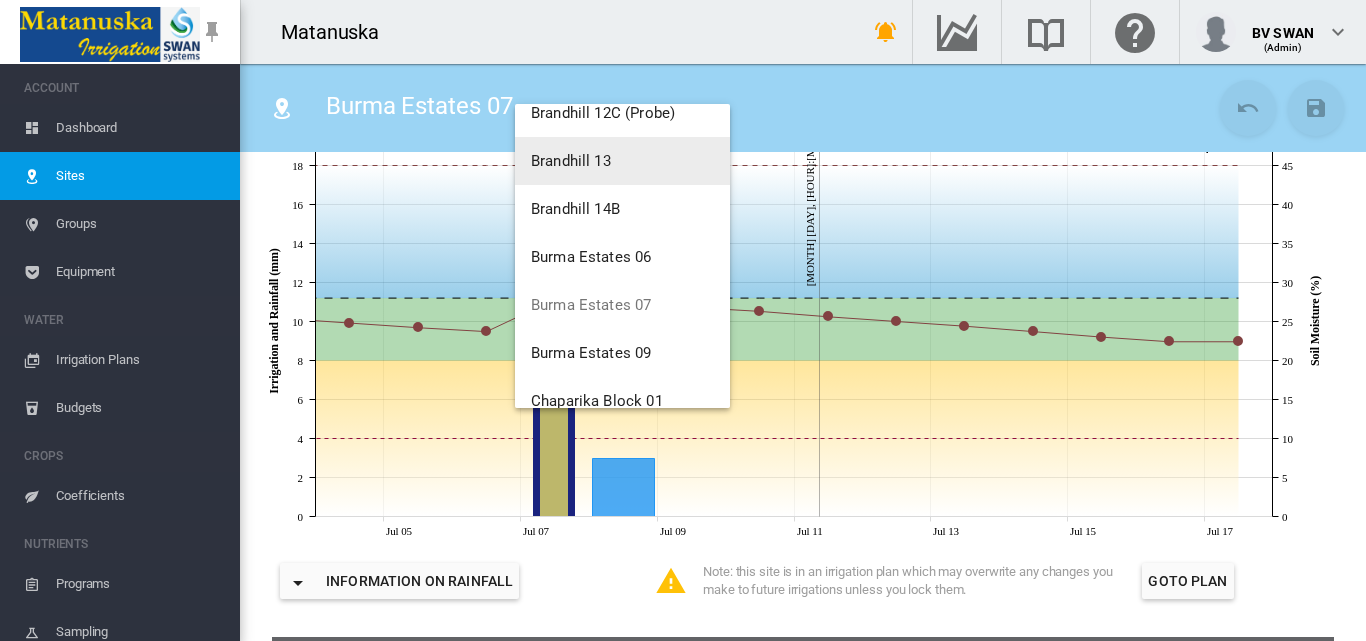 scroll, scrollTop: 1400, scrollLeft: 0, axis: vertical 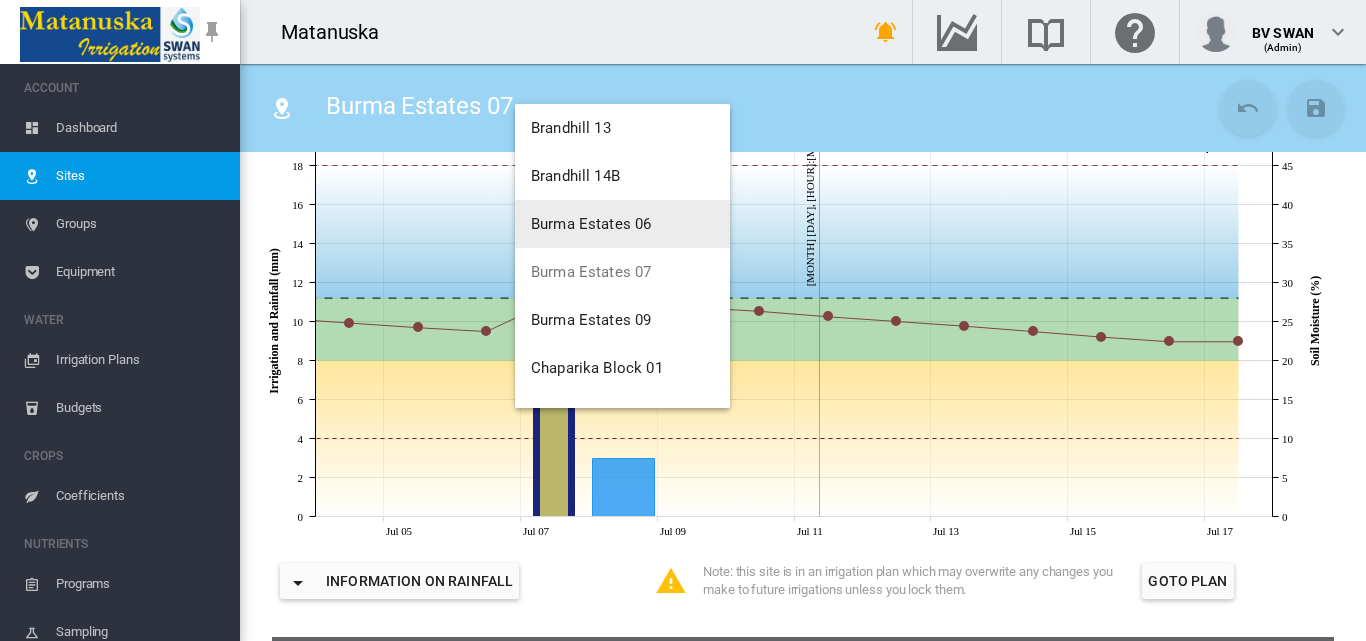click on "Burma Estates 06" at bounding box center [591, 224] 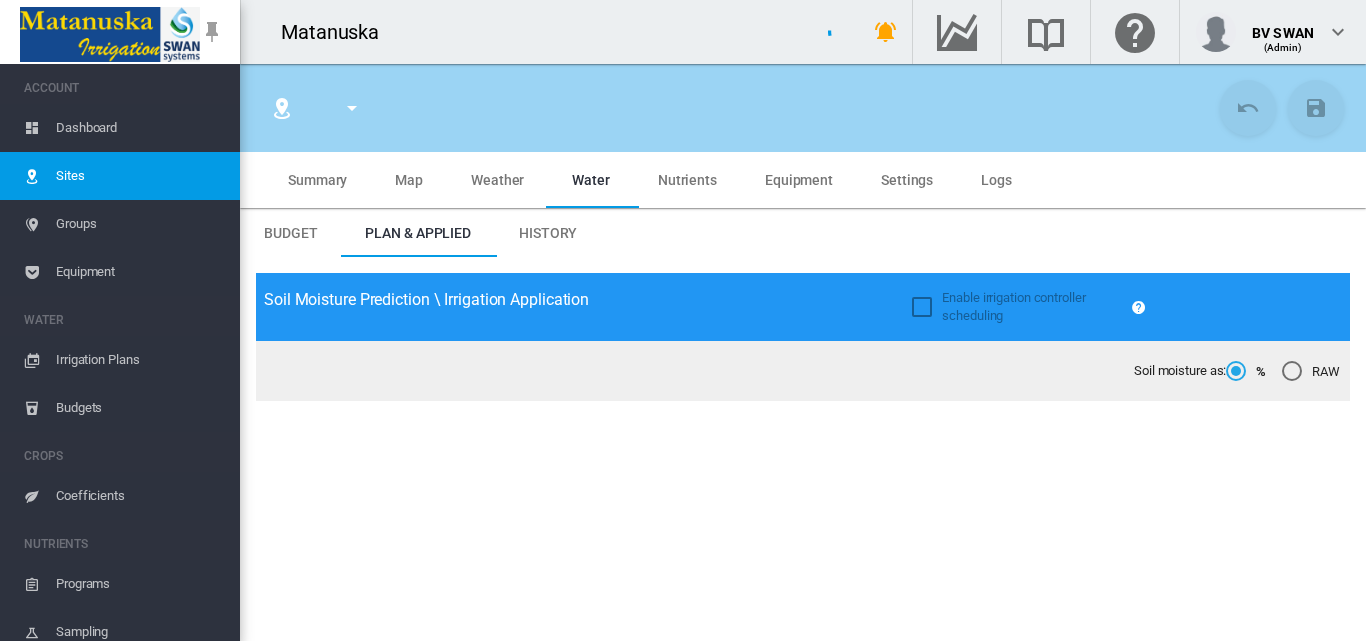 type on "**********" 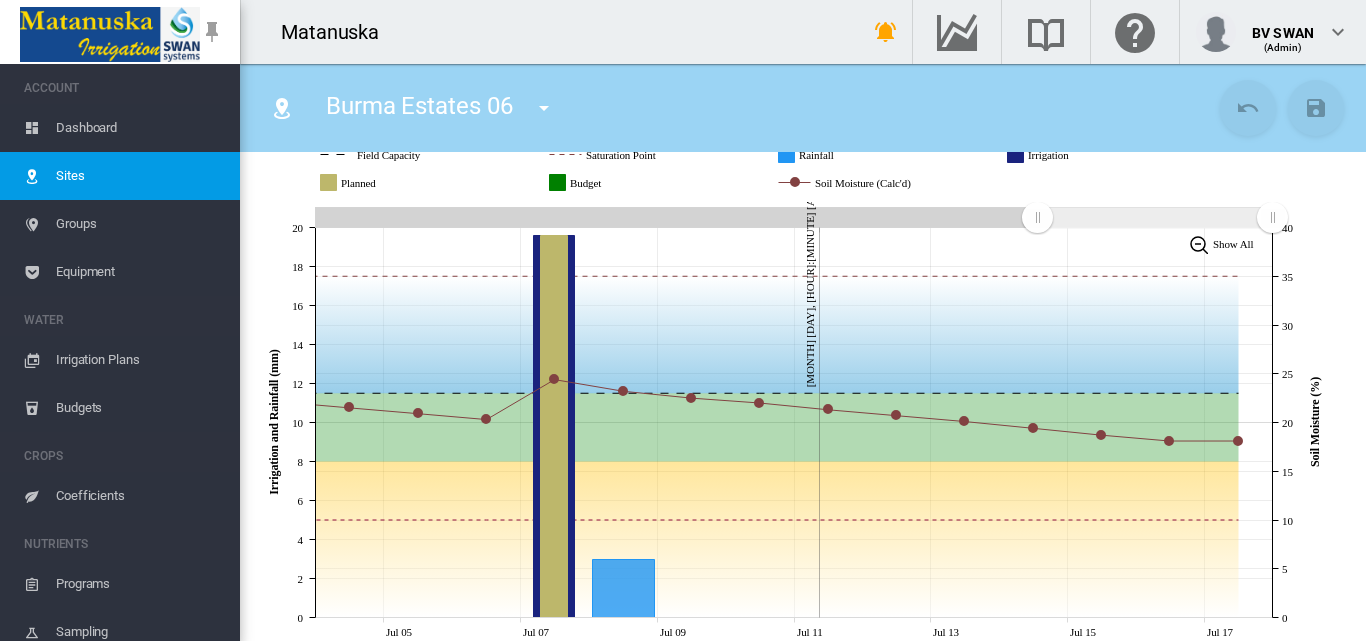 scroll, scrollTop: 300, scrollLeft: 0, axis: vertical 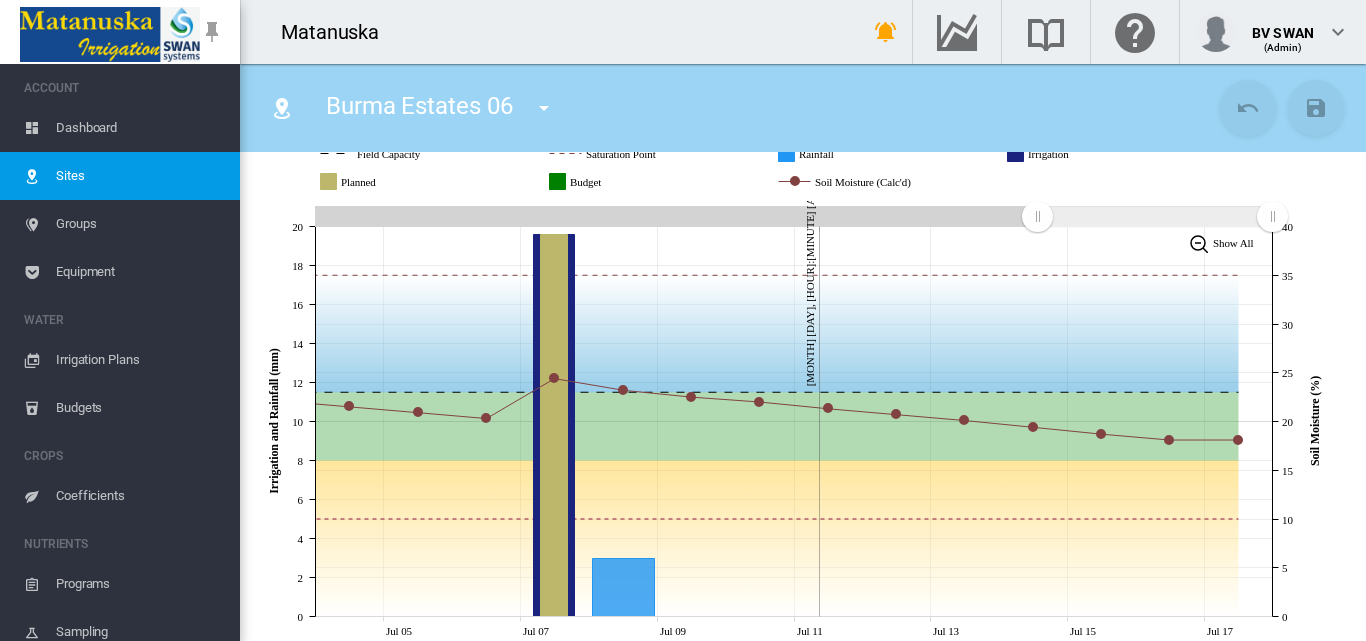 click at bounding box center (544, 108) 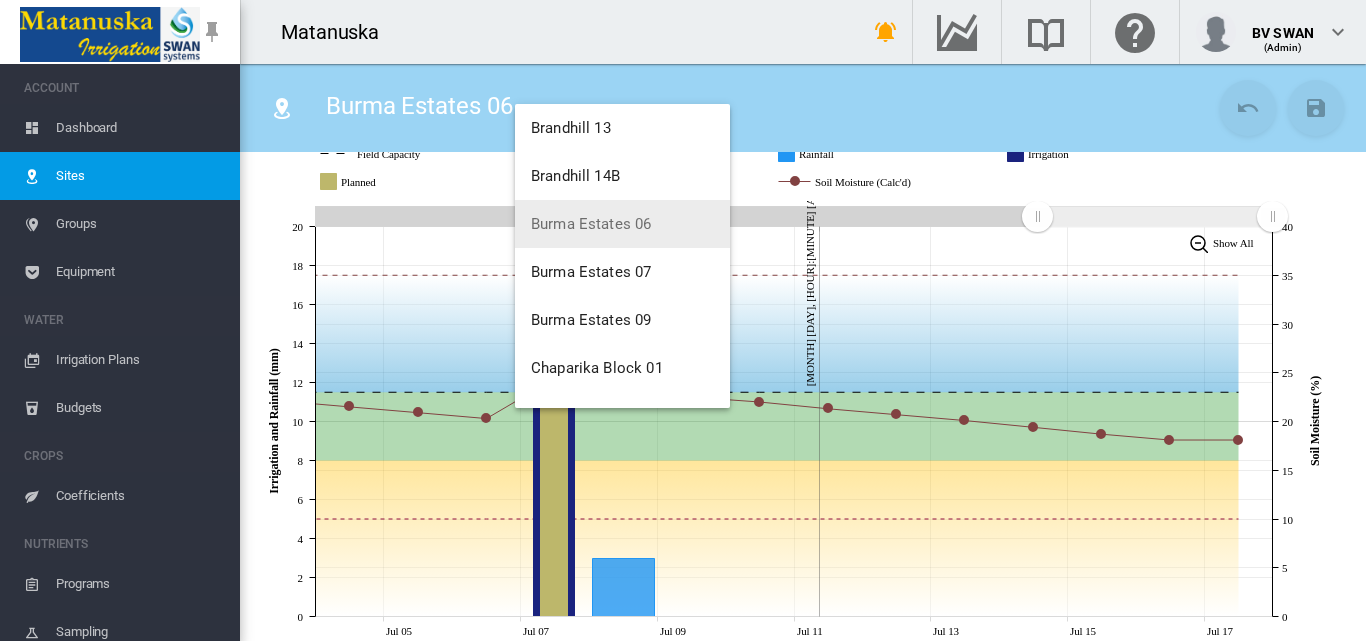 scroll, scrollTop: 1500, scrollLeft: 0, axis: vertical 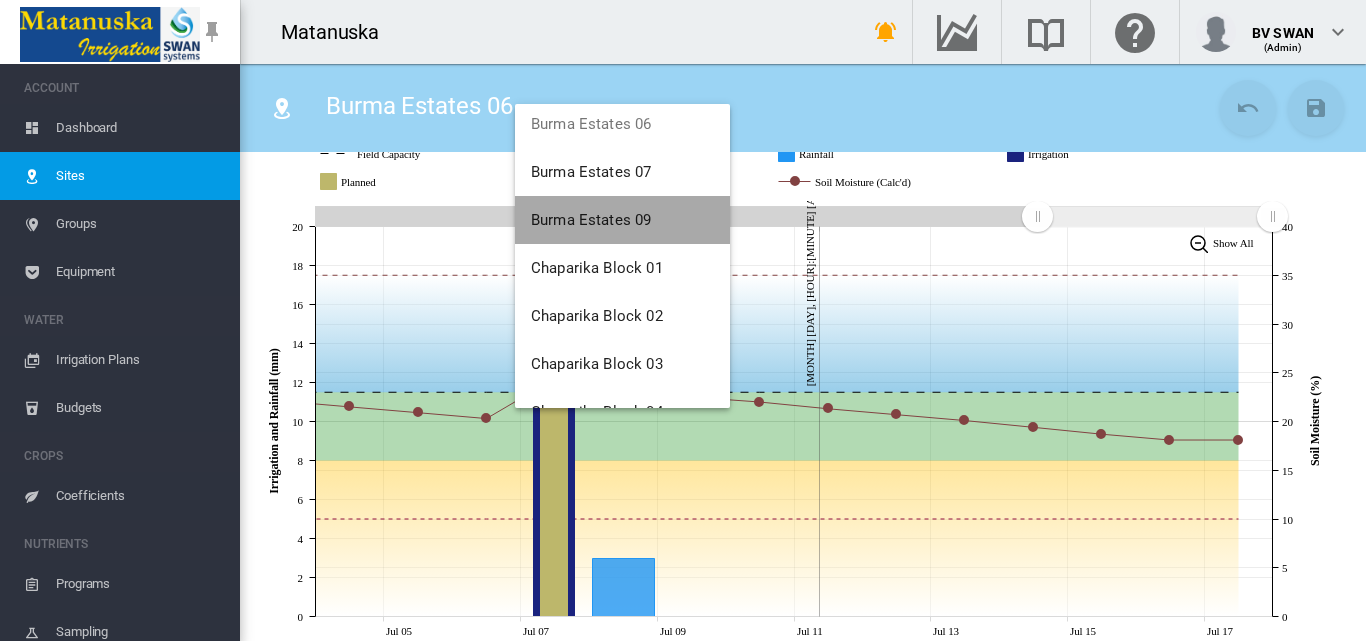 click on "Burma Estates 09" at bounding box center (591, 220) 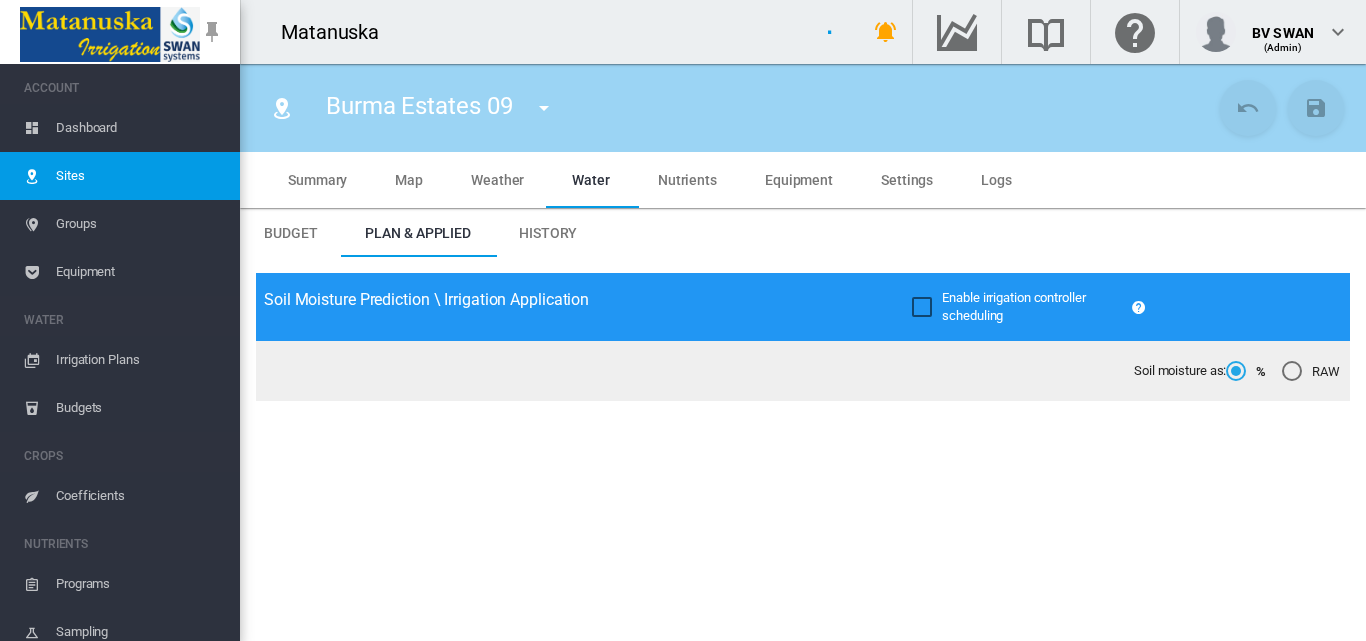 type on "**********" 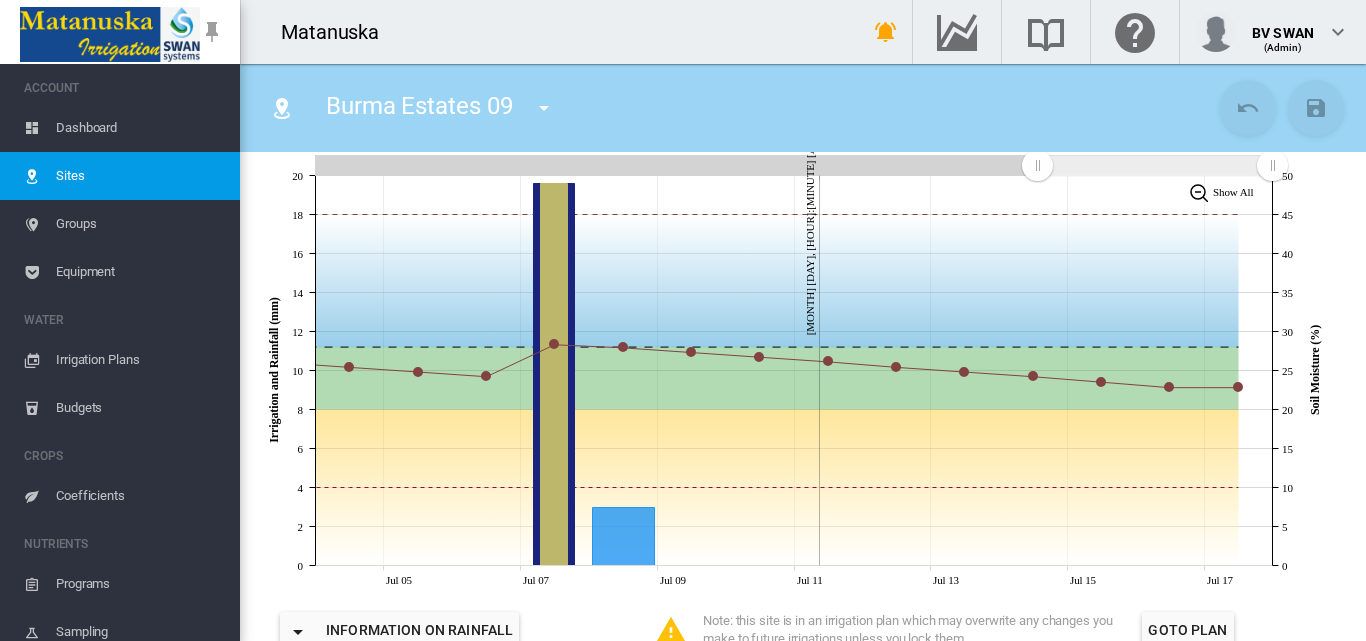 scroll, scrollTop: 400, scrollLeft: 0, axis: vertical 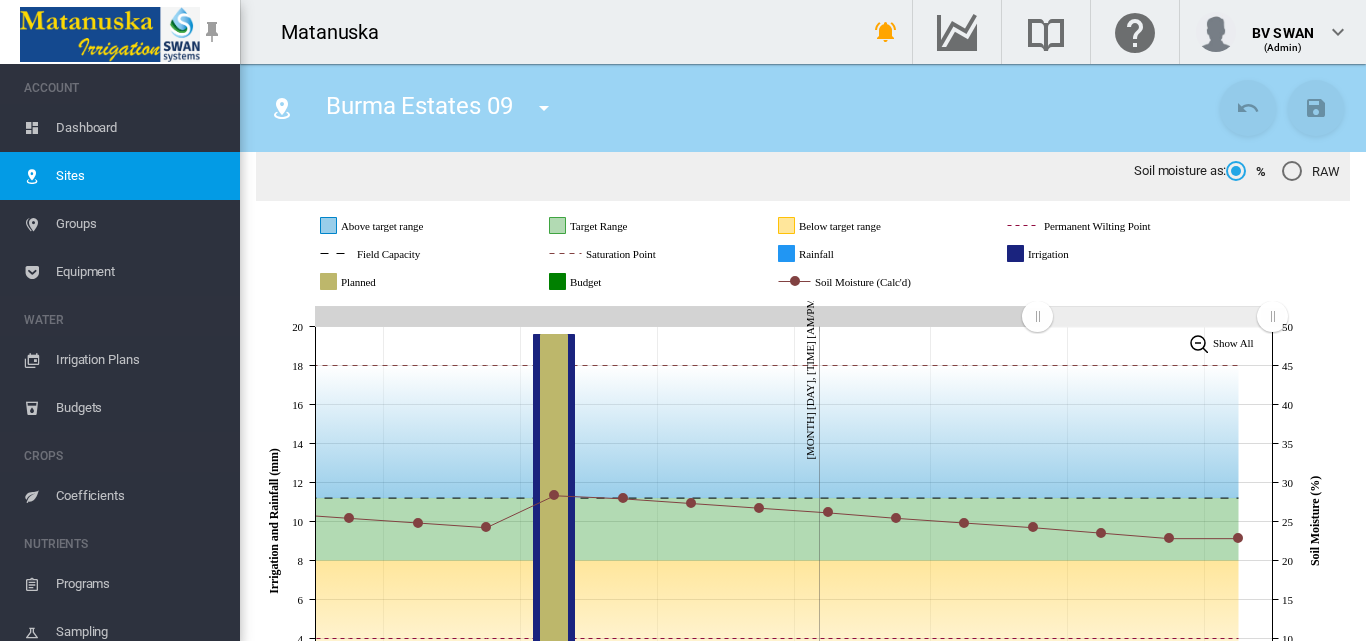 click at bounding box center (544, 108) 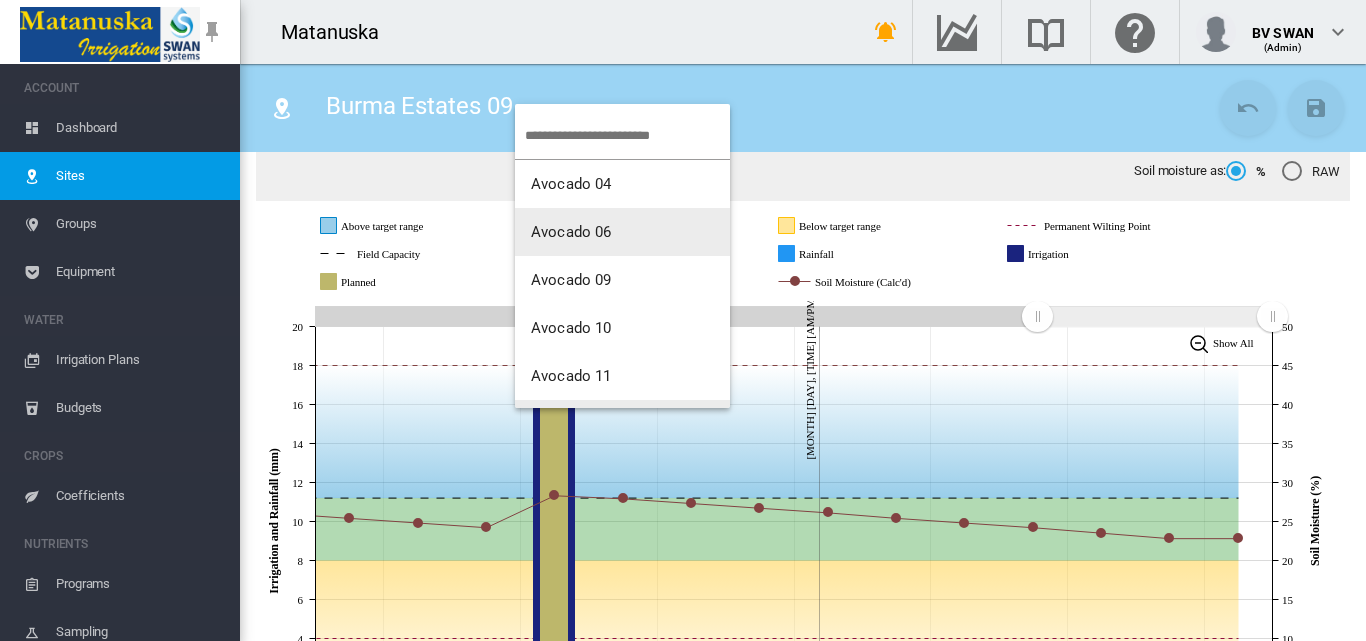 scroll, scrollTop: 300, scrollLeft: 0, axis: vertical 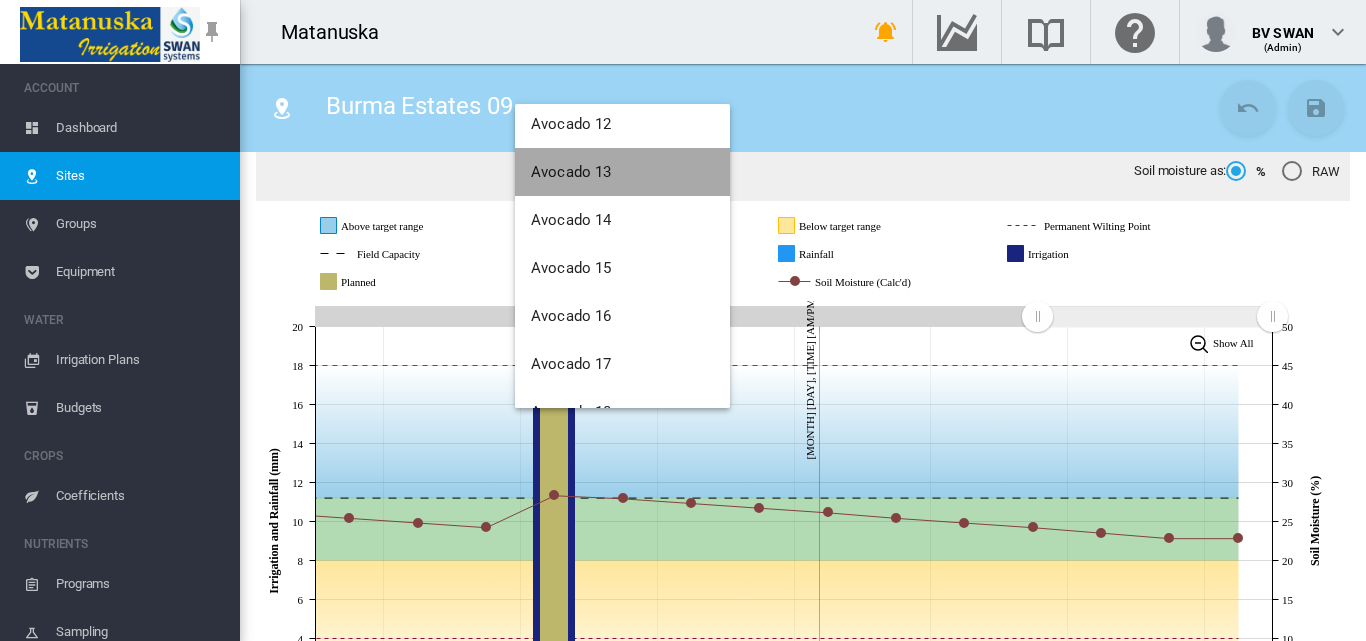 click on "Avocado 13" at bounding box center [571, 172] 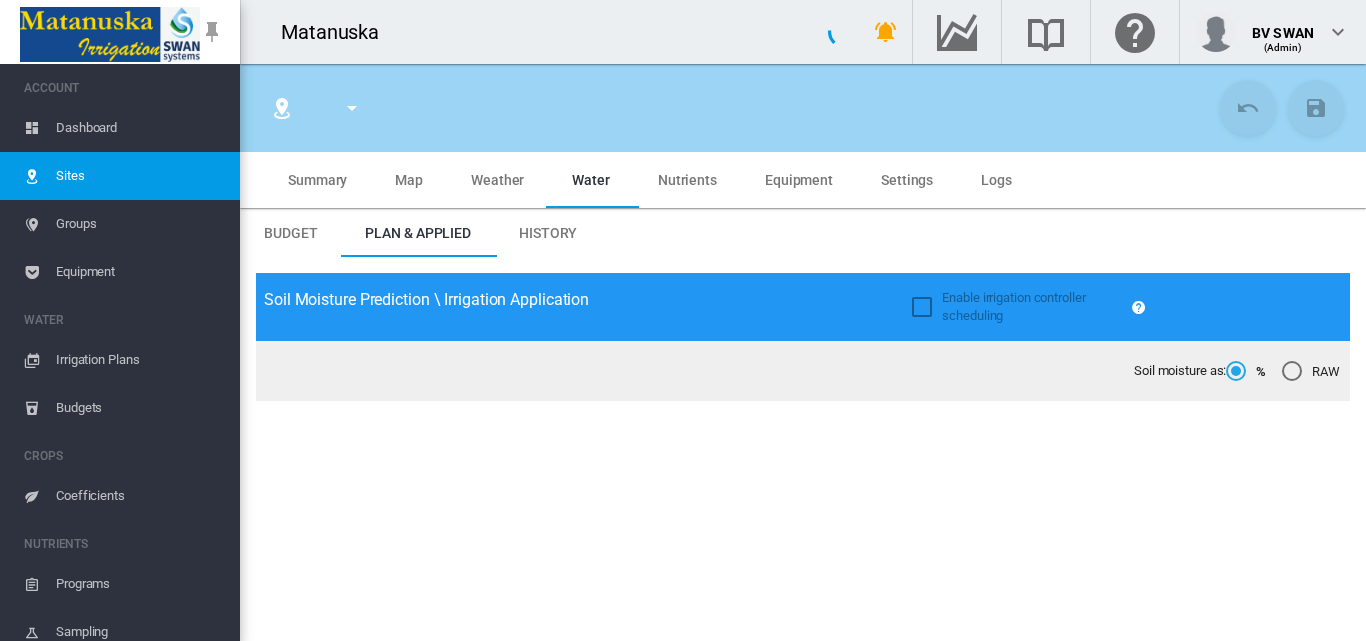 type on "**********" 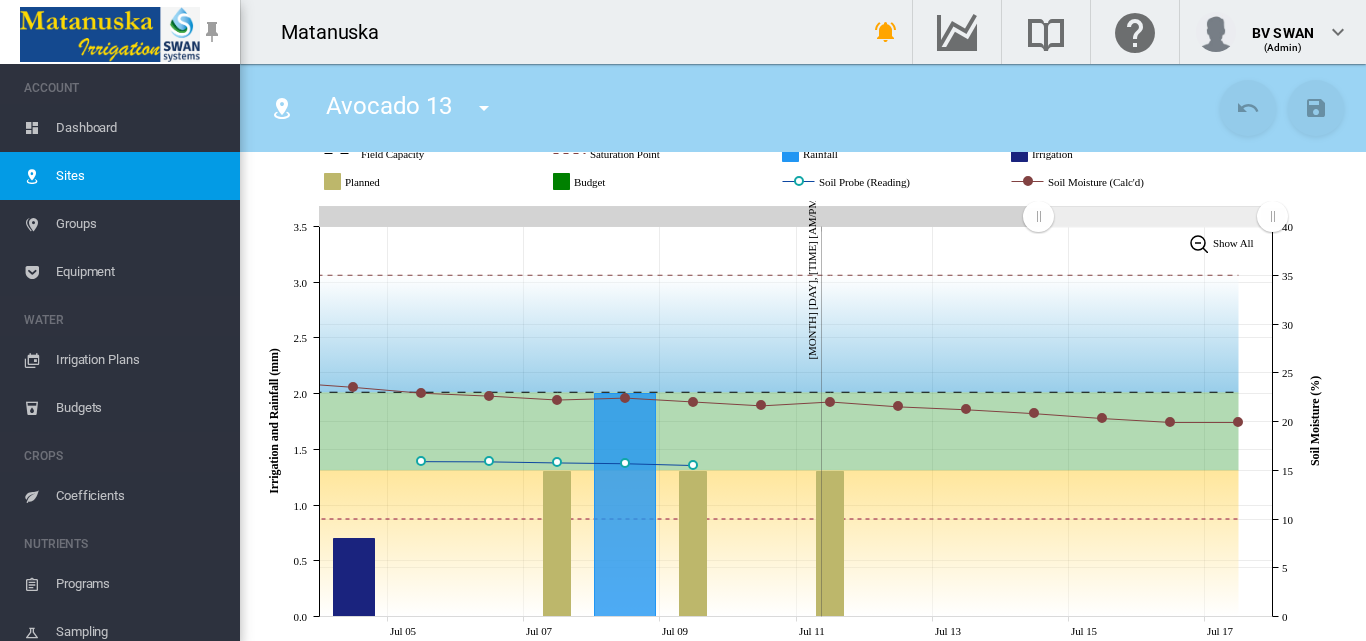 scroll, scrollTop: 400, scrollLeft: 0, axis: vertical 